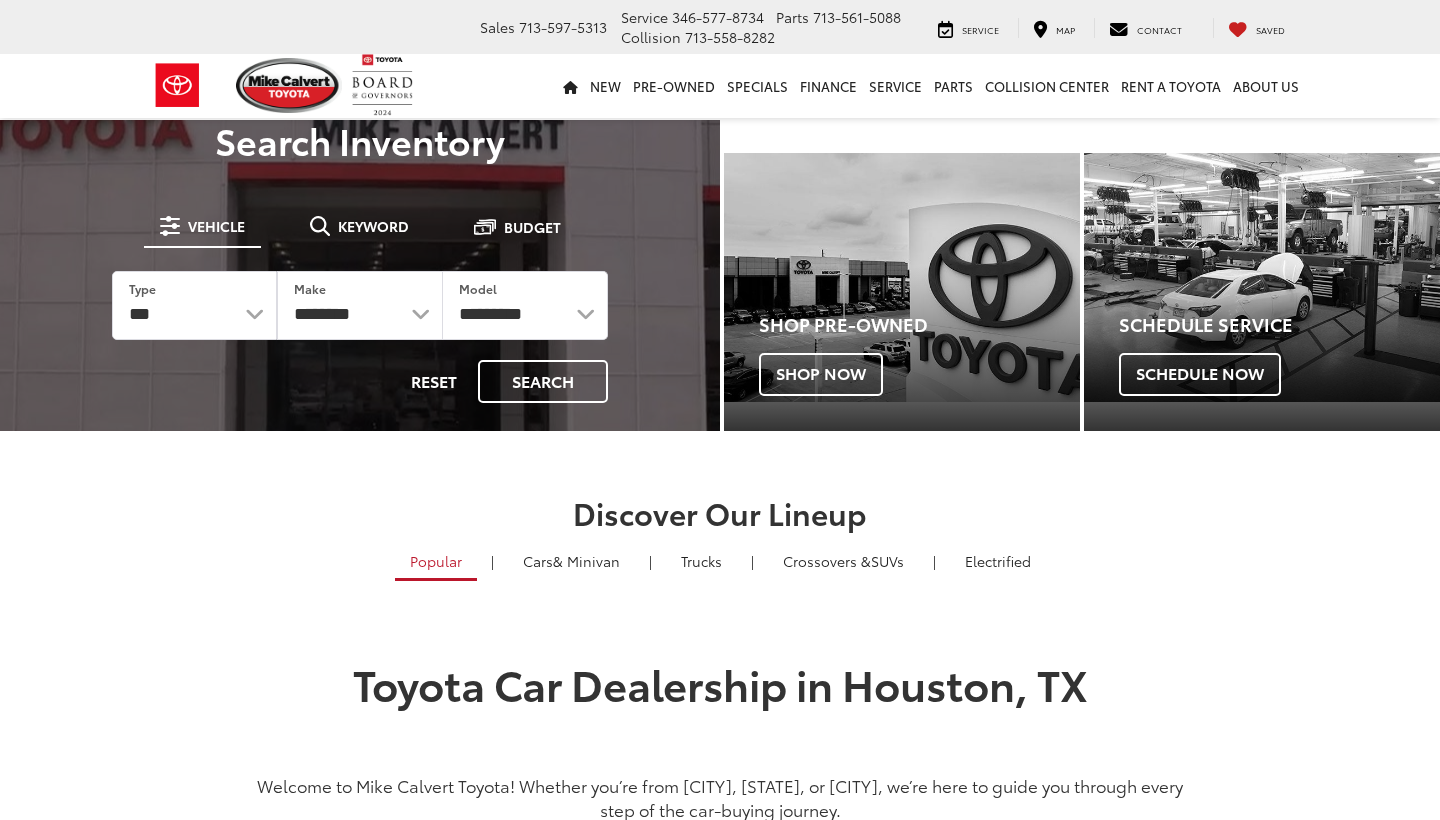 click on "***
***
****
*********" at bounding box center (194, 305) 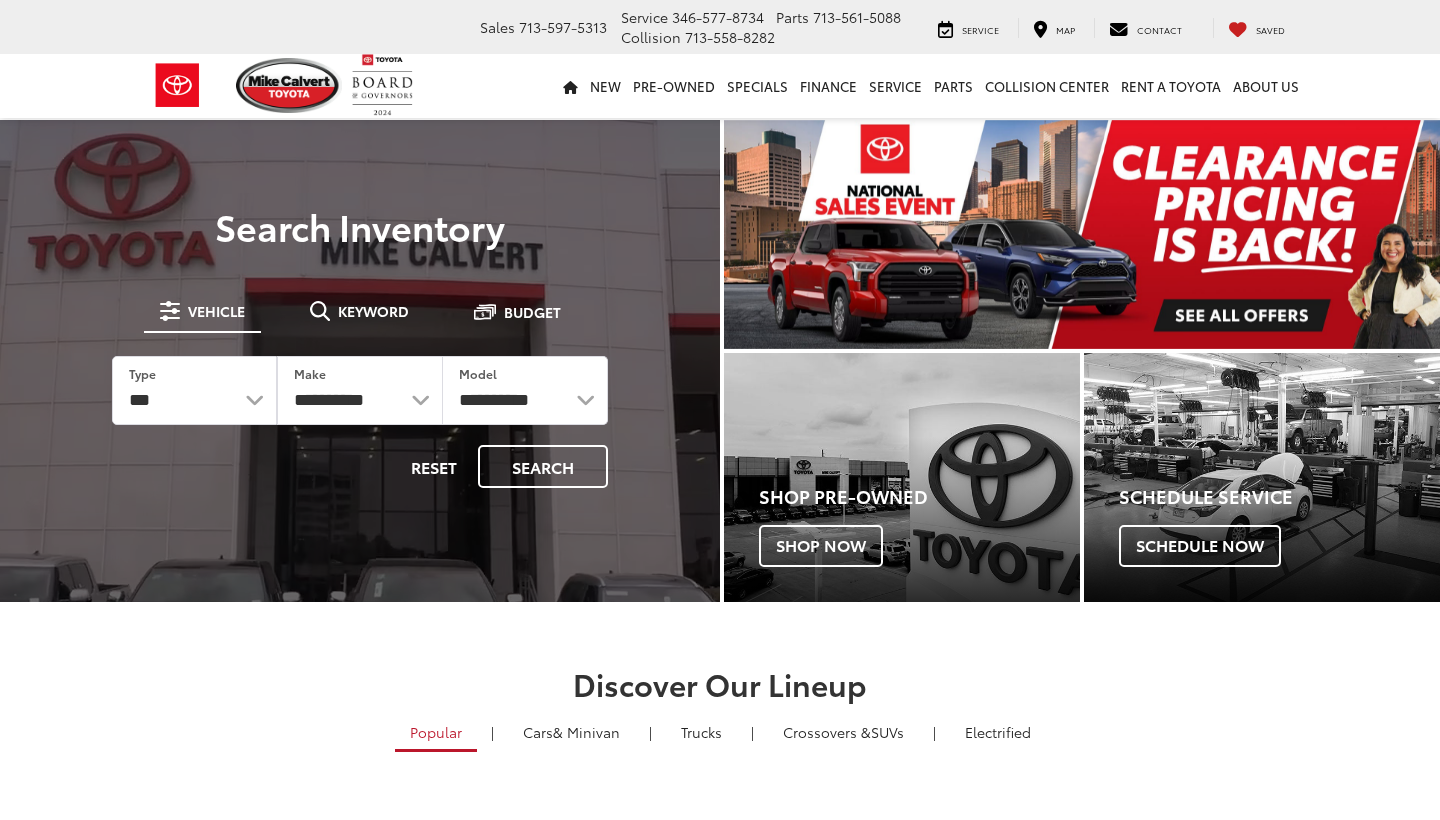 scroll, scrollTop: 0, scrollLeft: 0, axis: both 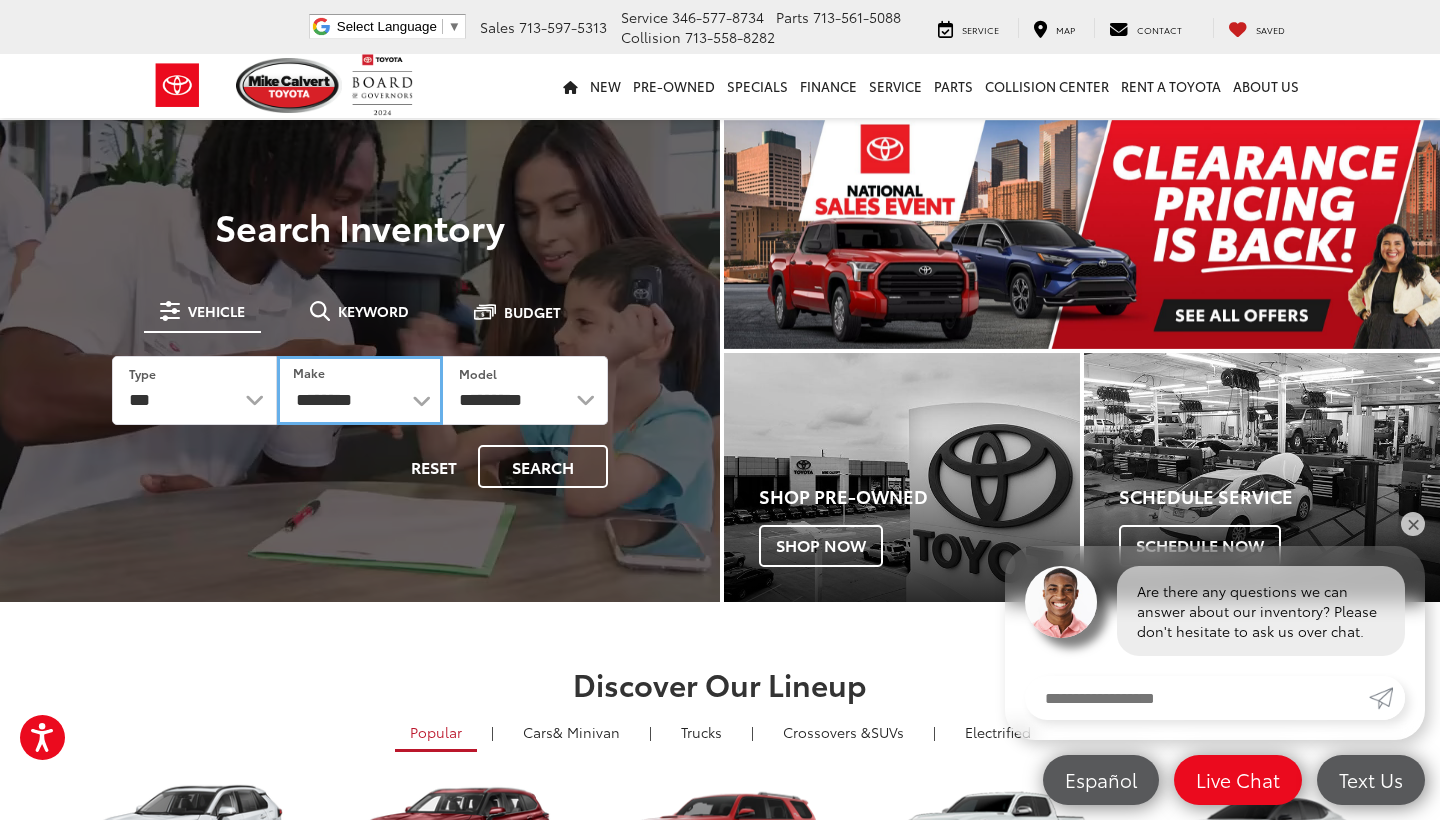 select on "******" 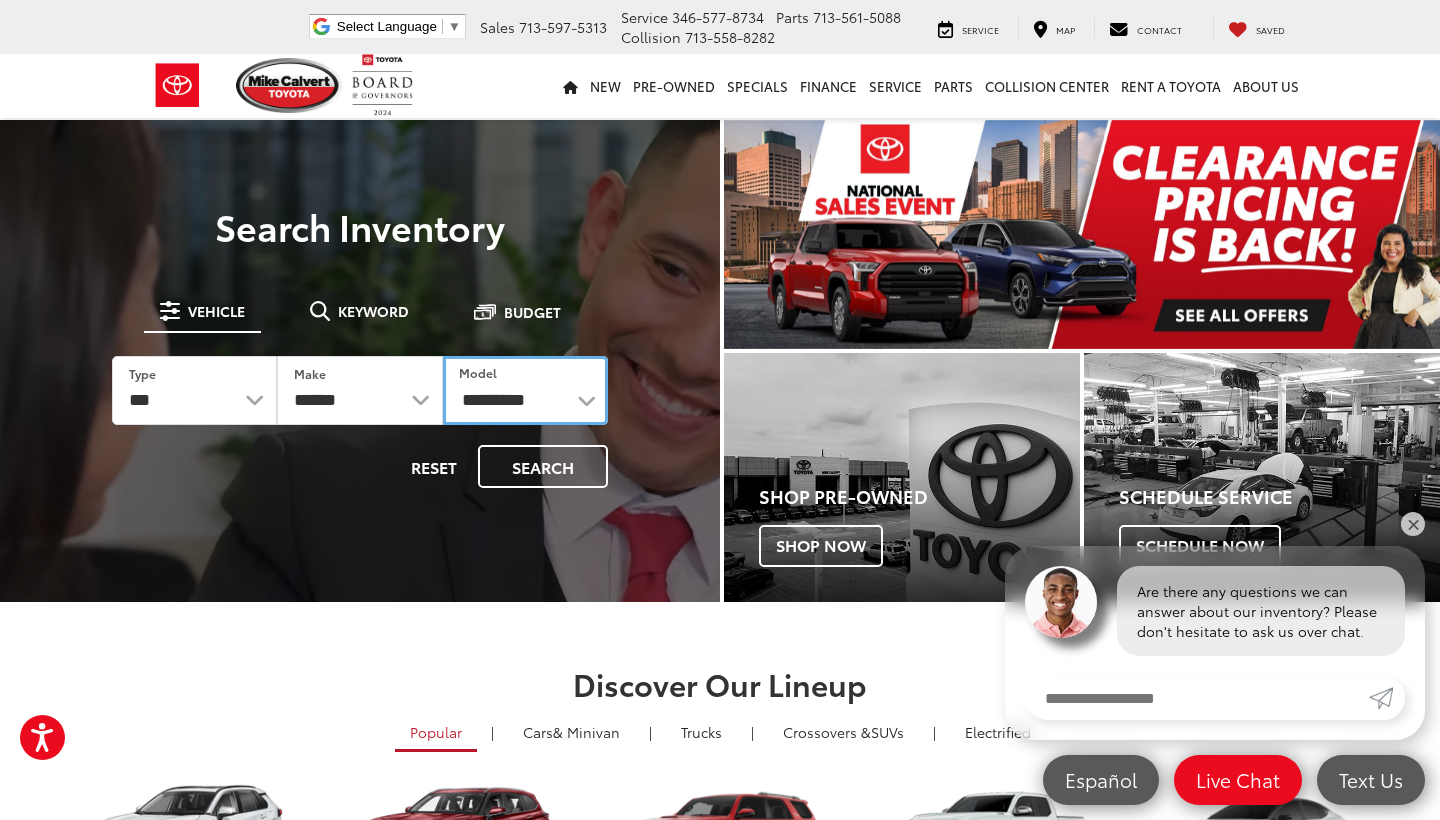 select on "**********" 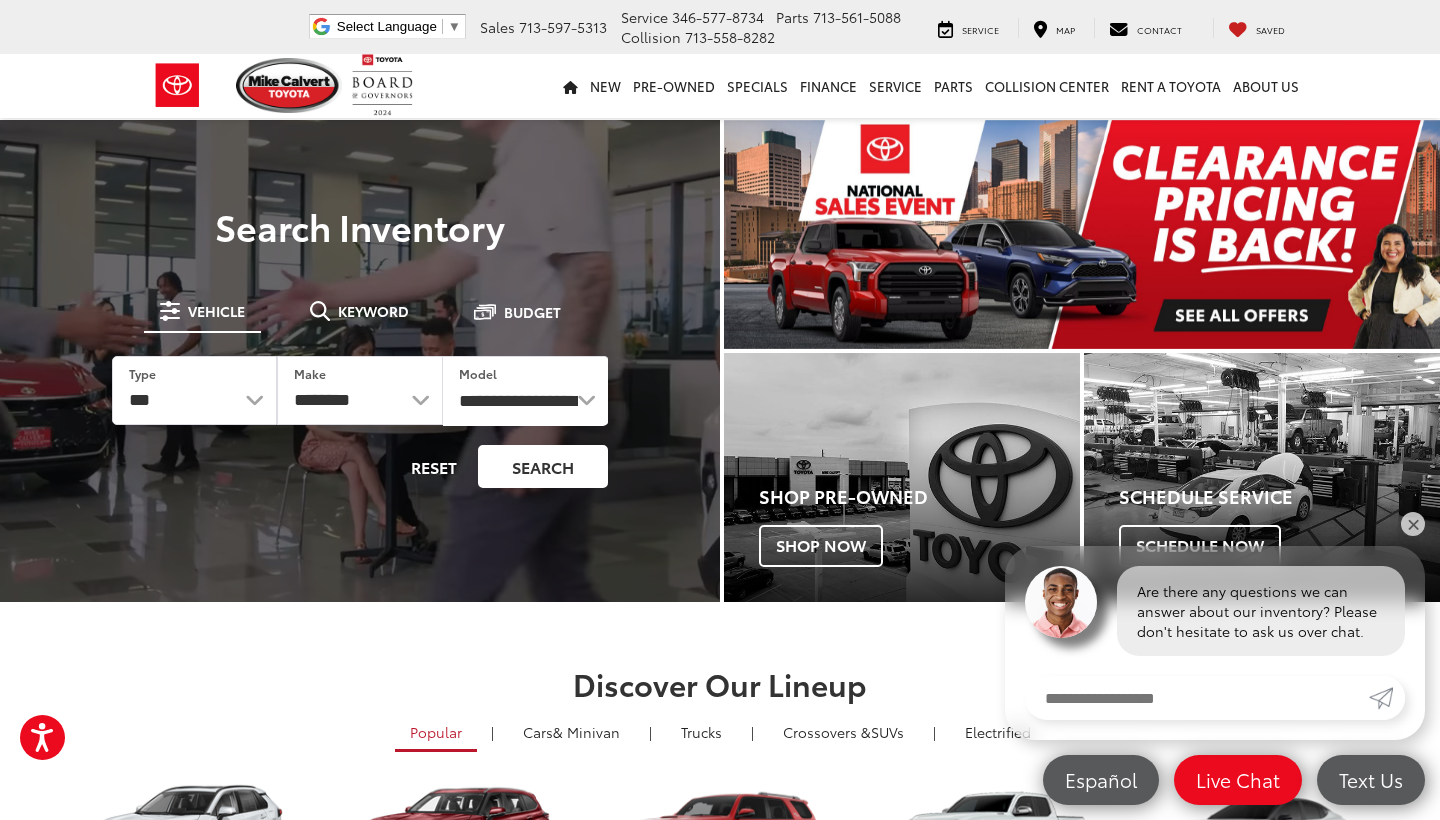 click on "Search" at bounding box center (543, 466) 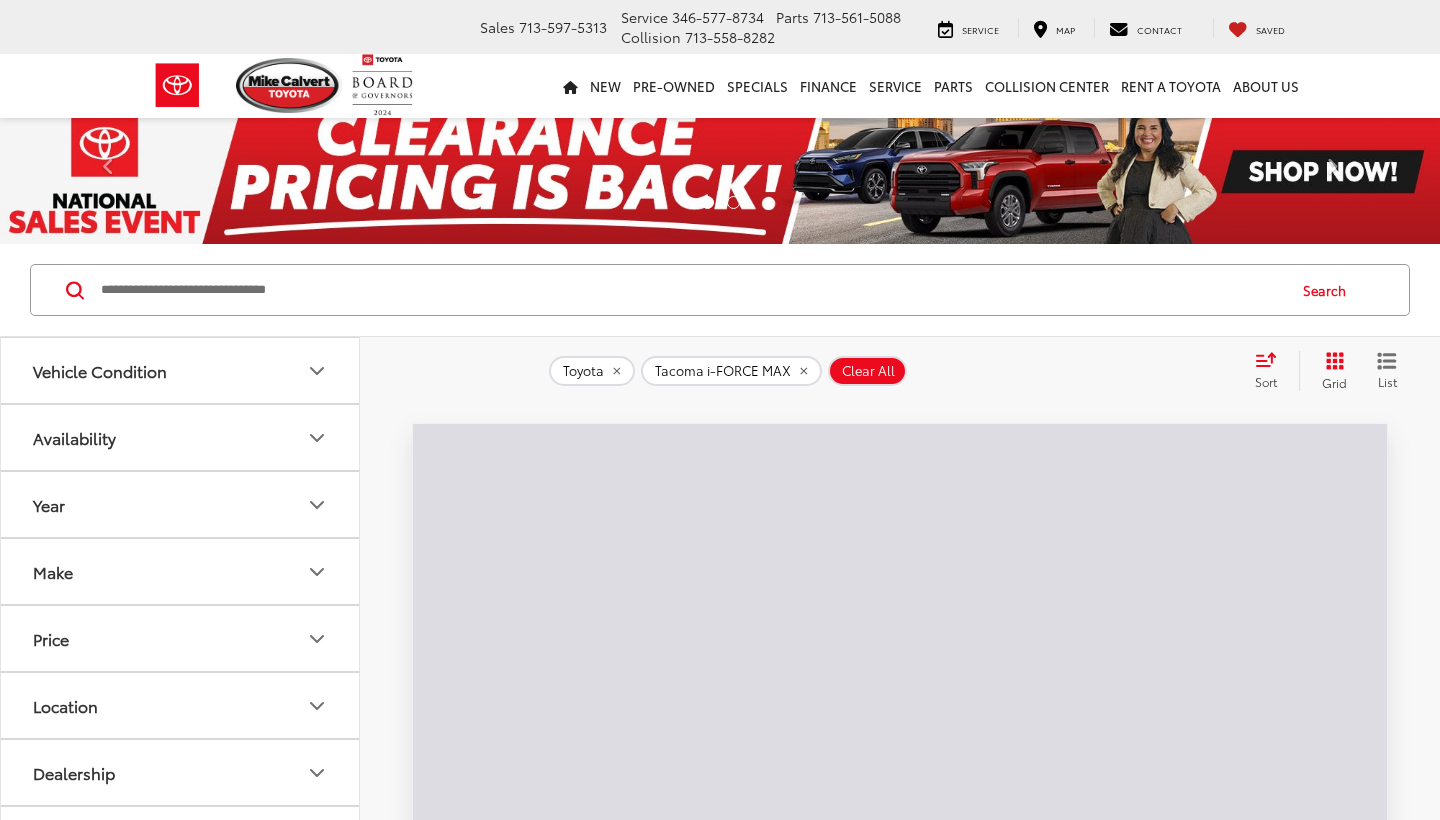 scroll, scrollTop: 87, scrollLeft: 0, axis: vertical 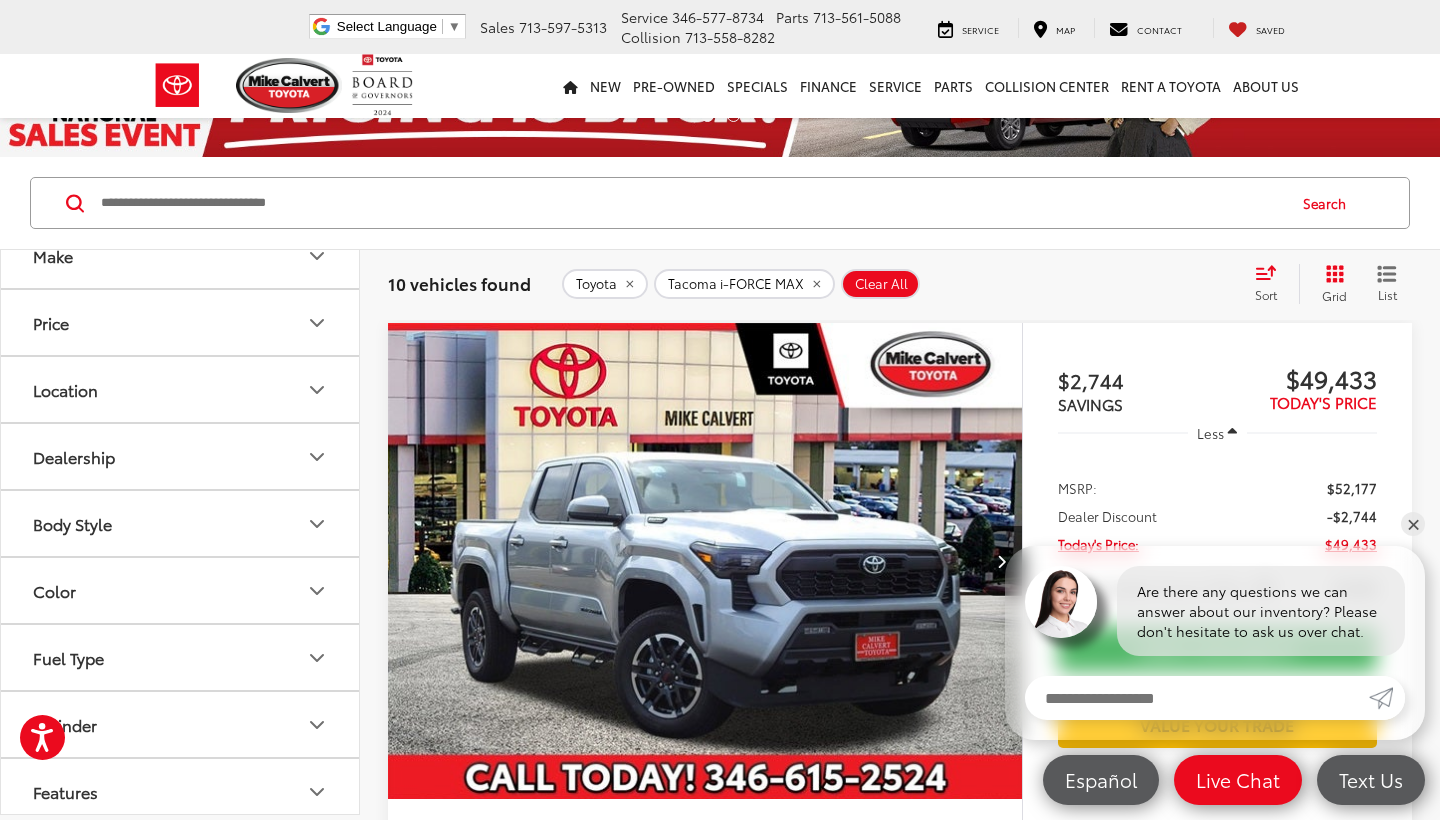 click 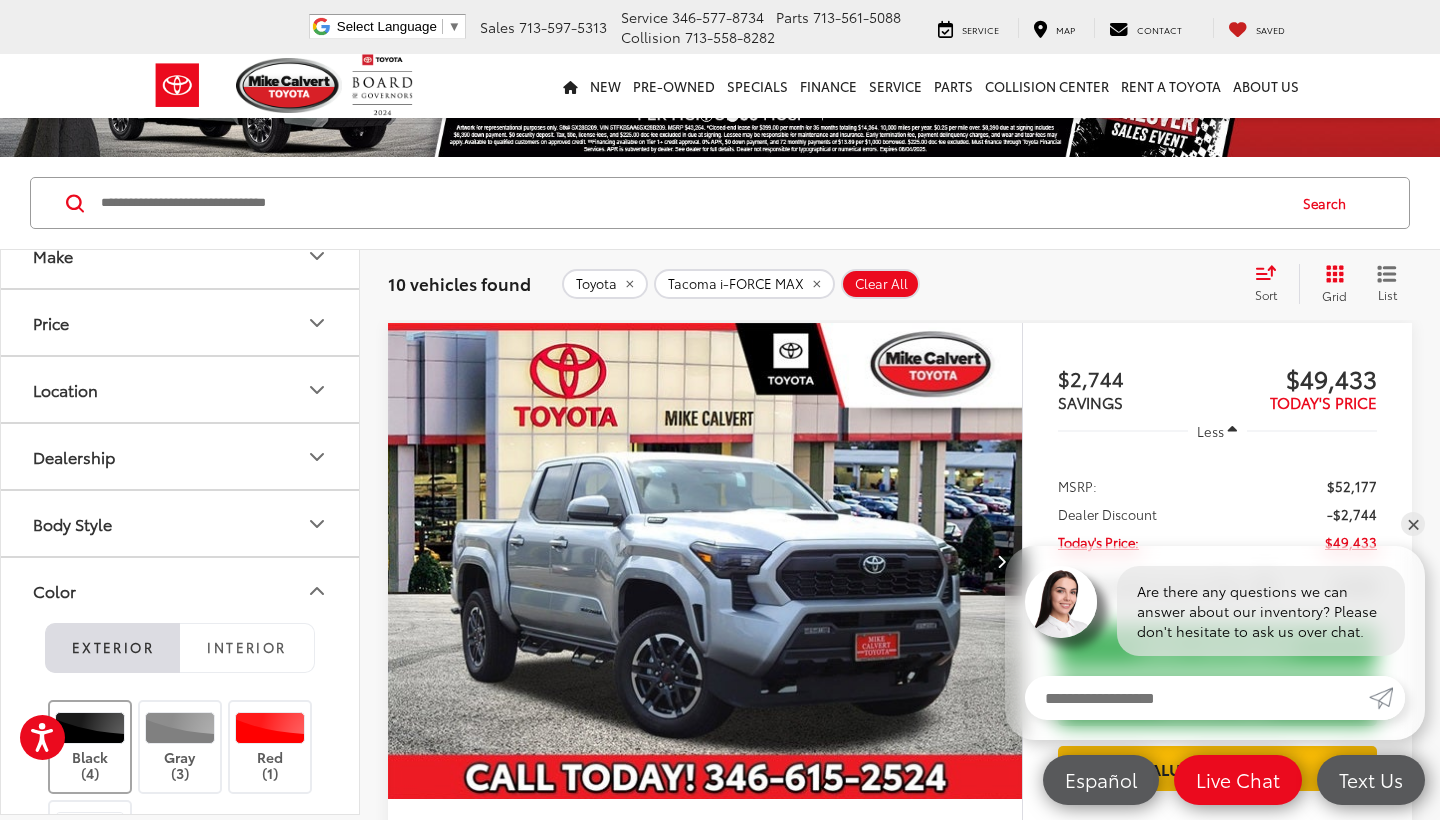 click on "Black   (4)" at bounding box center (90, 747) 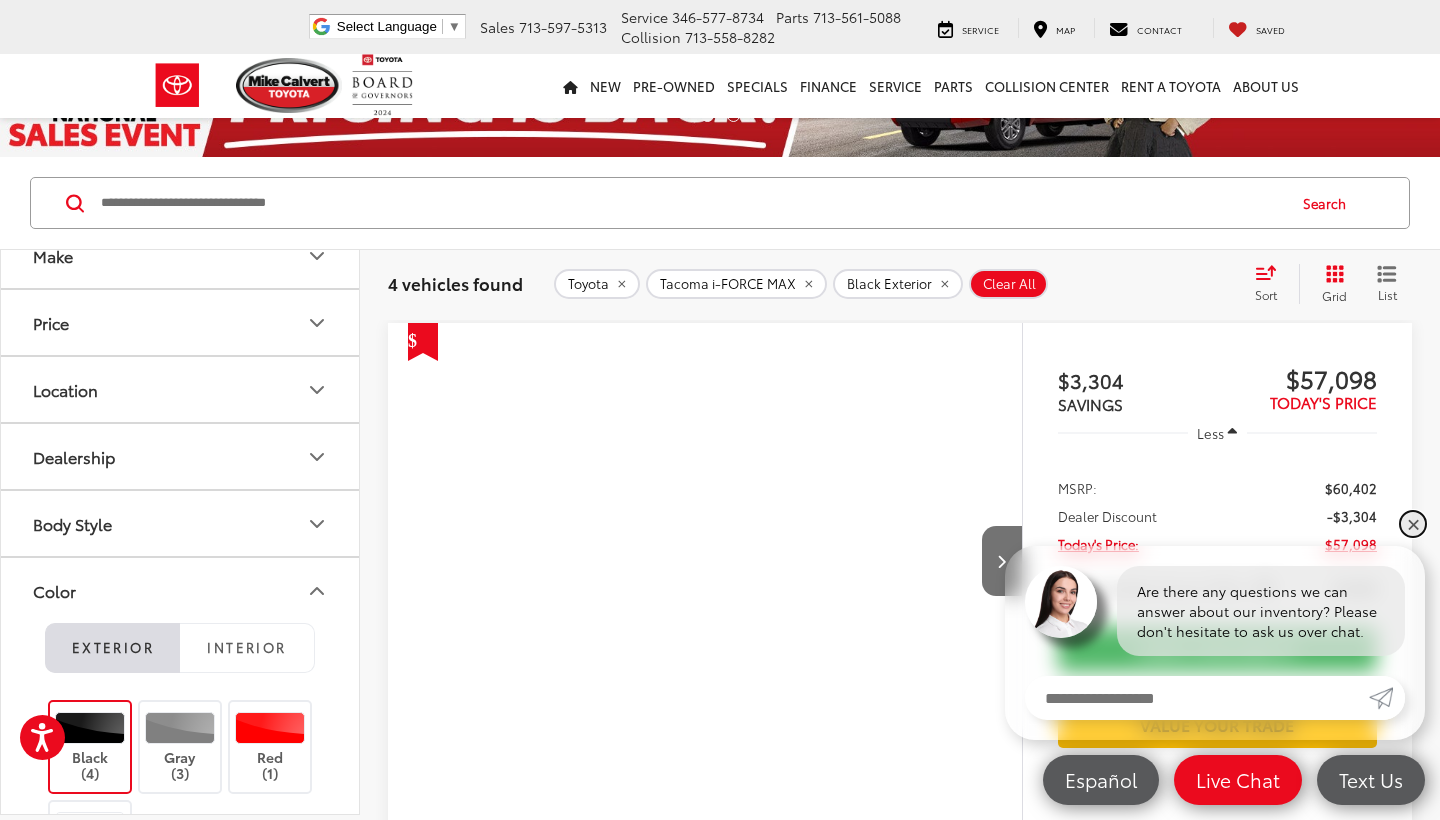 click on "✕" at bounding box center (1413, 524) 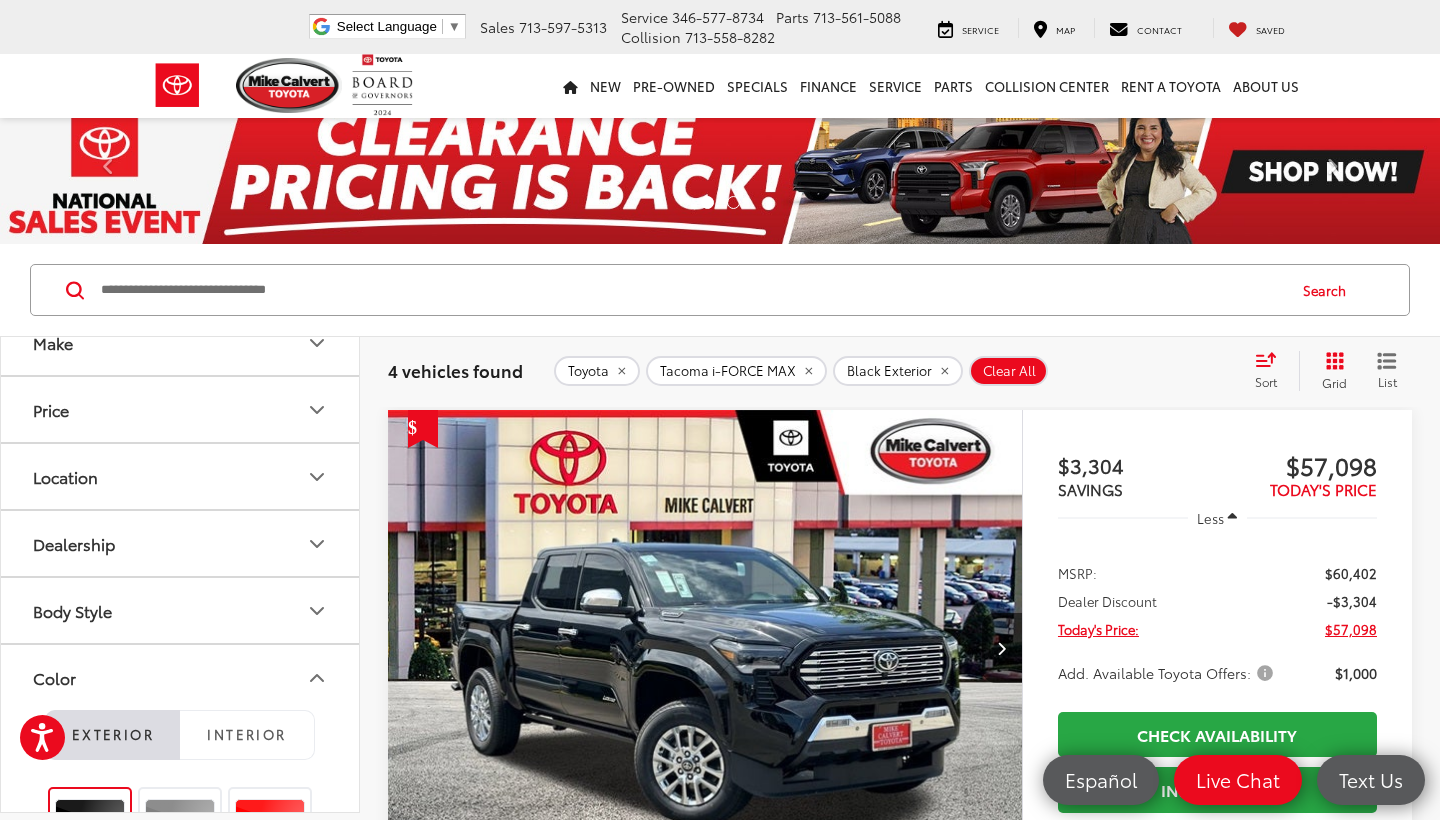 scroll, scrollTop: 0, scrollLeft: 0, axis: both 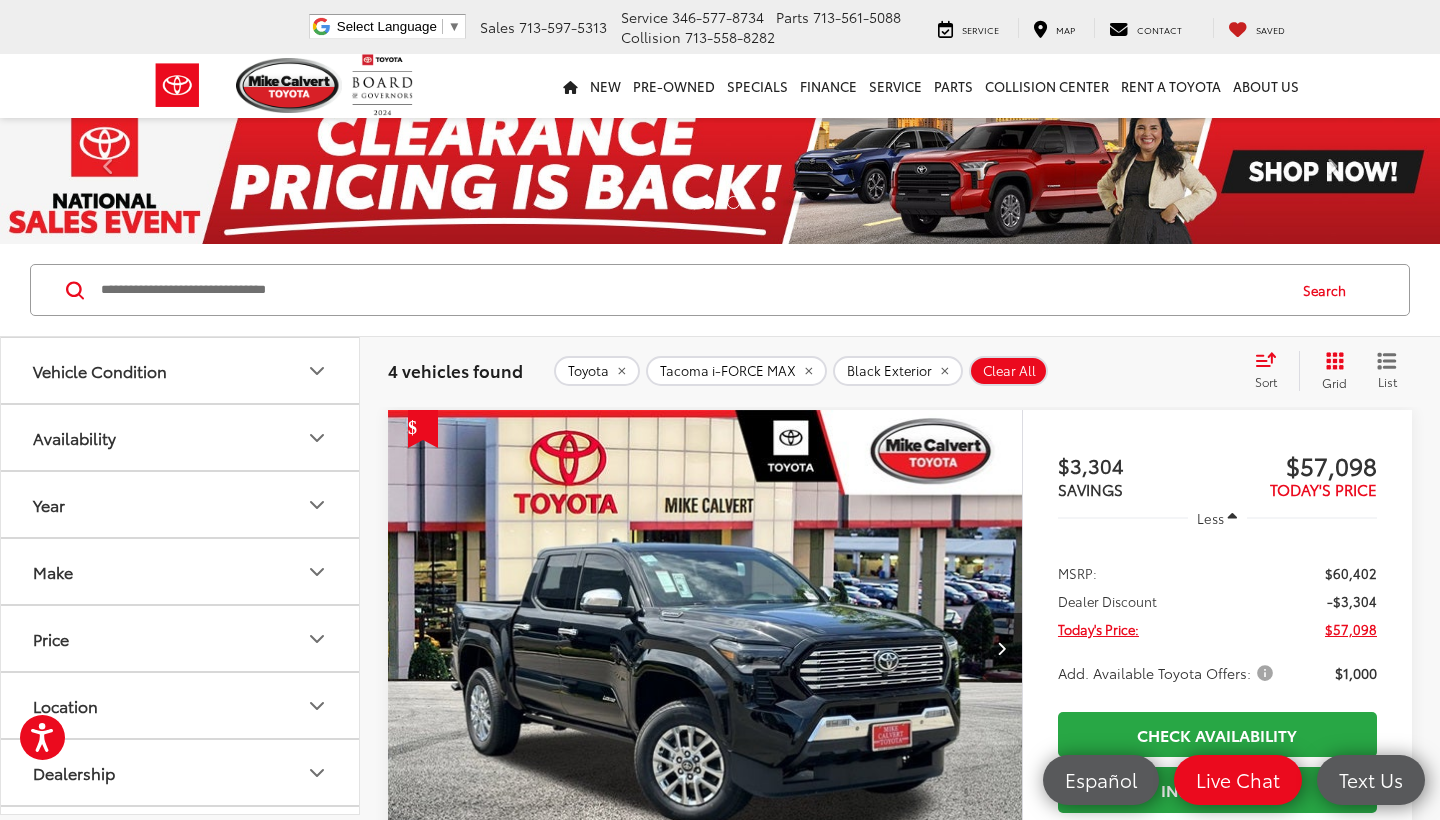 click 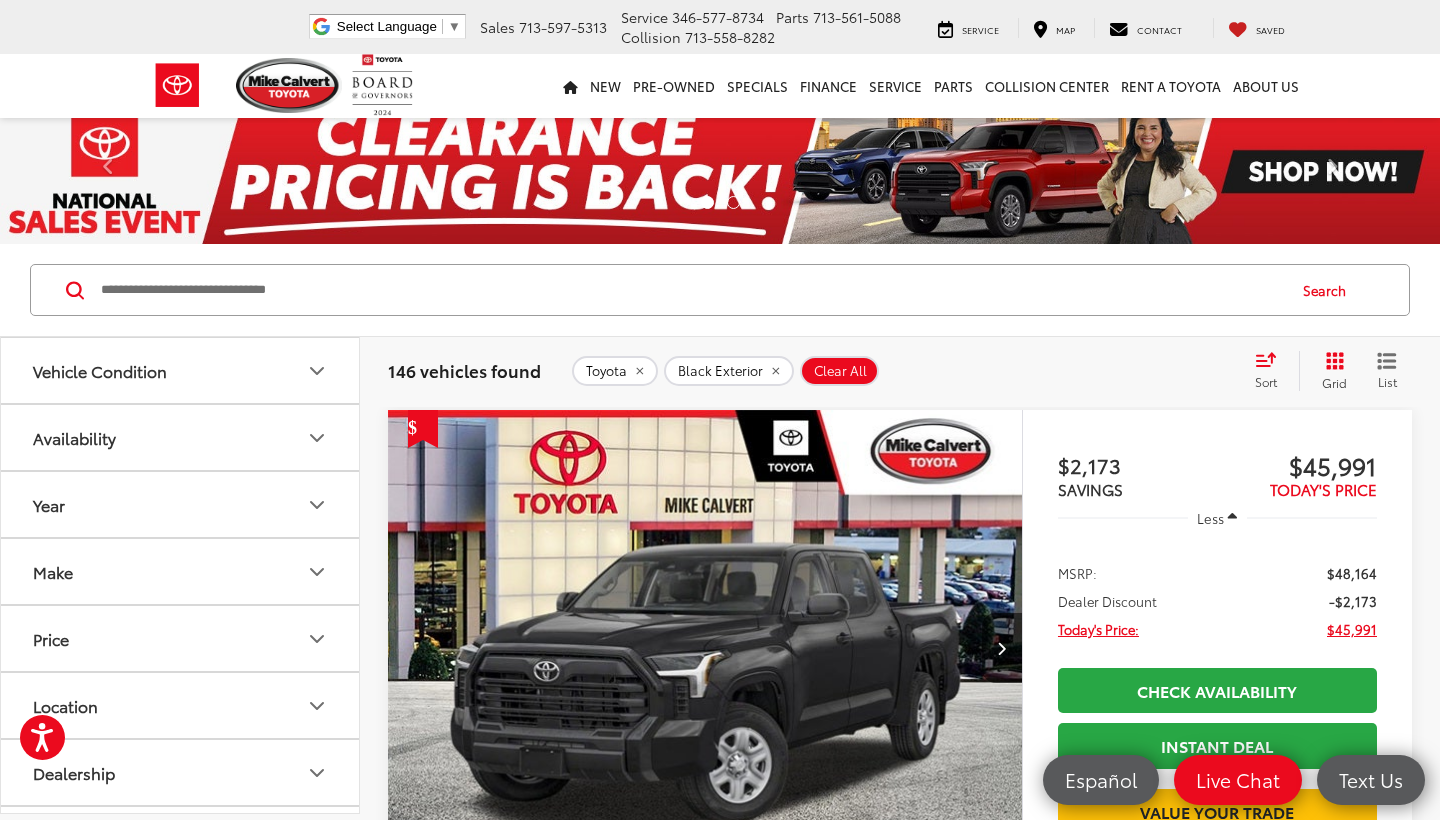 scroll, scrollTop: 0, scrollLeft: 0, axis: both 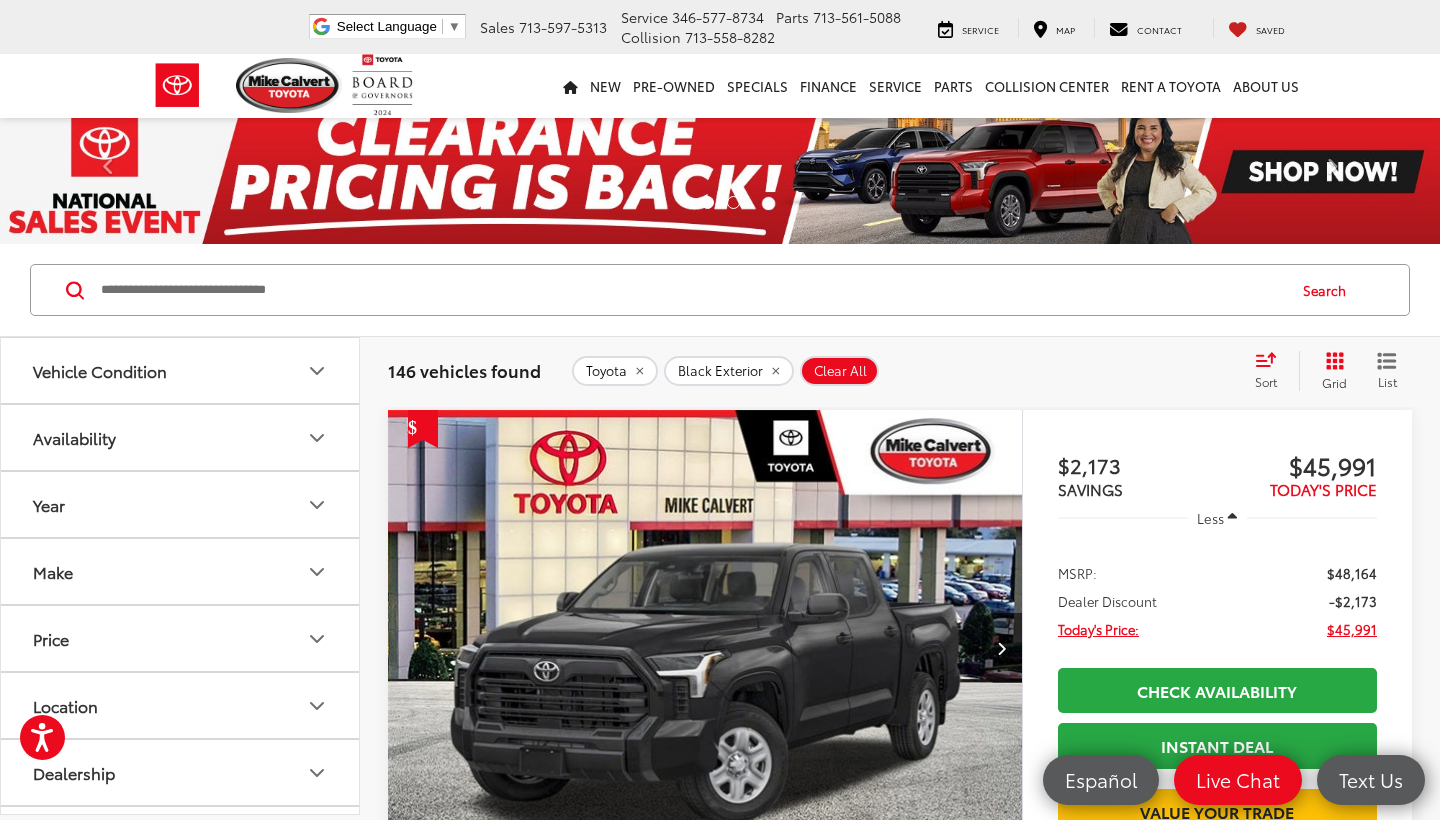 click at bounding box center (691, 290) 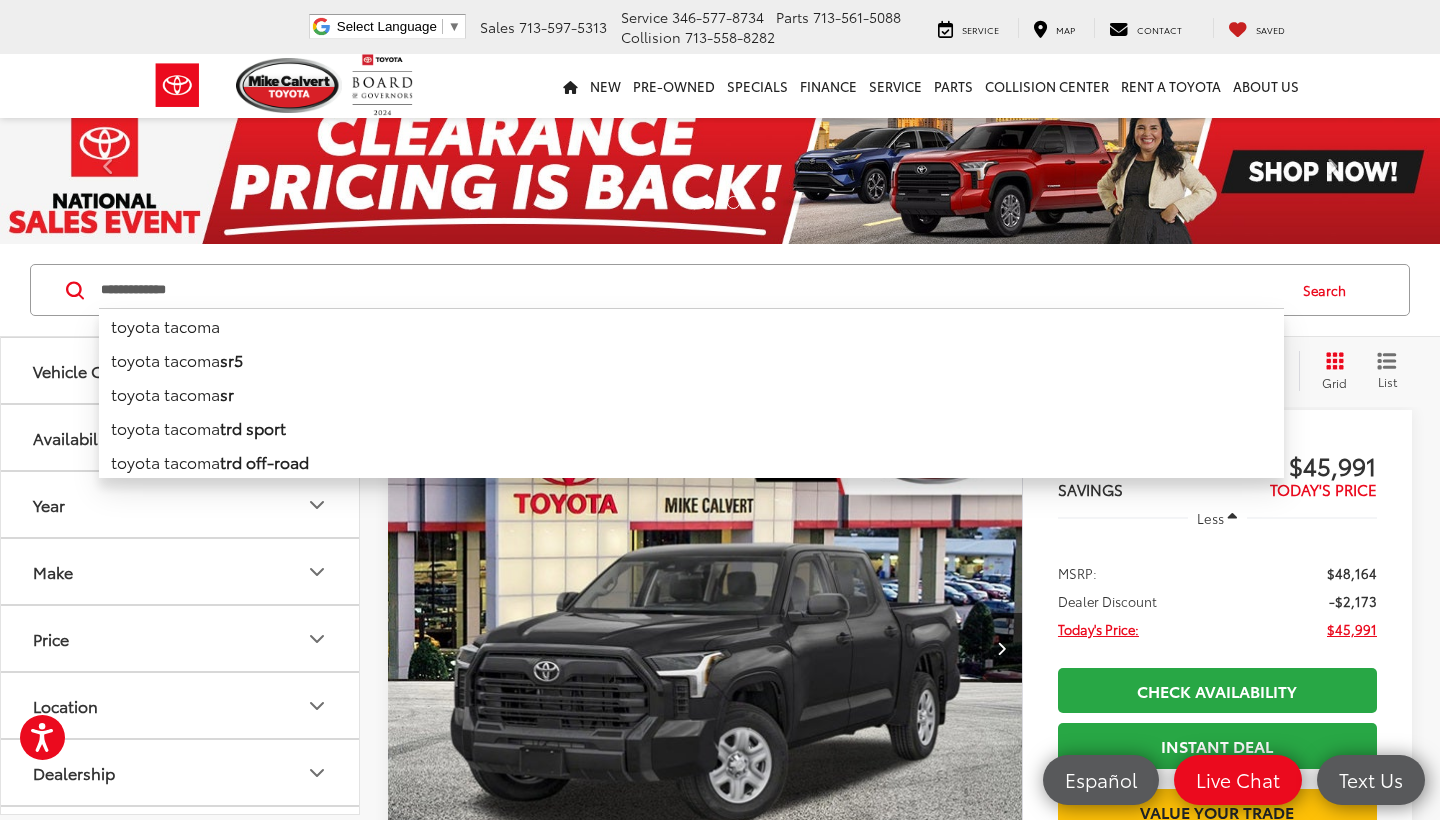 type on "**********" 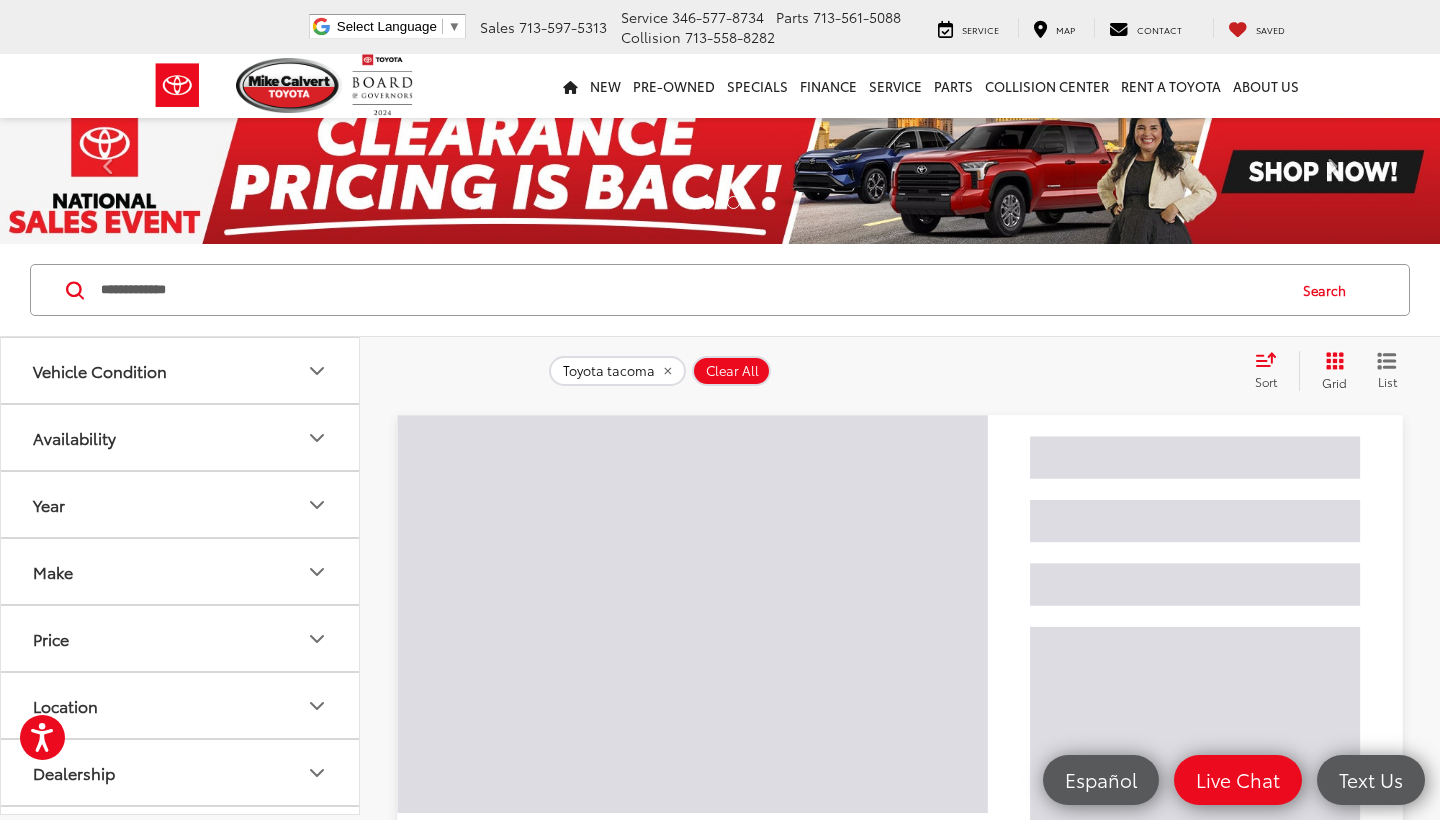 click on "Search" at bounding box center (1329, 290) 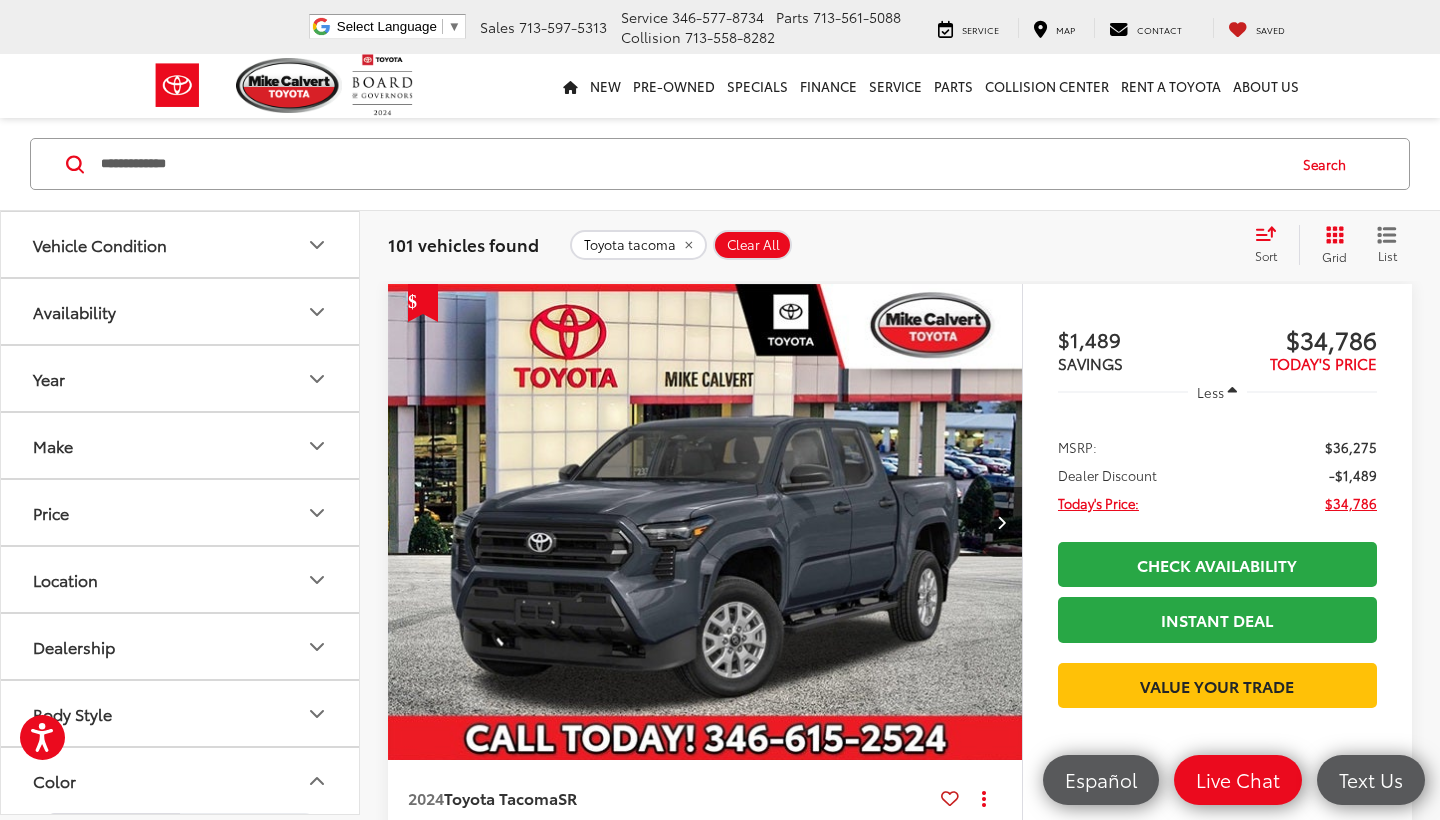scroll, scrollTop: 125, scrollLeft: 0, axis: vertical 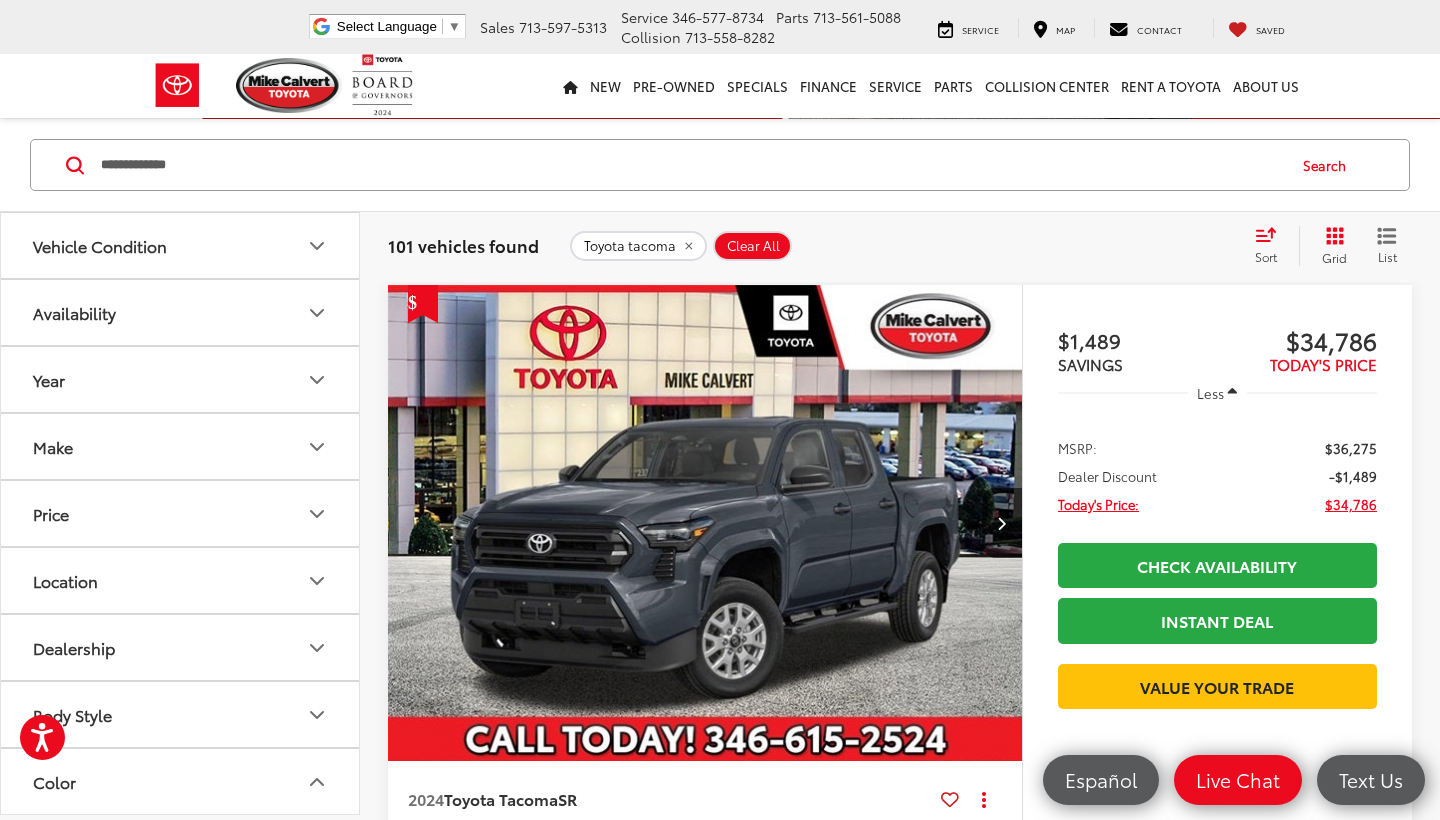 click on "Year" at bounding box center [181, 379] 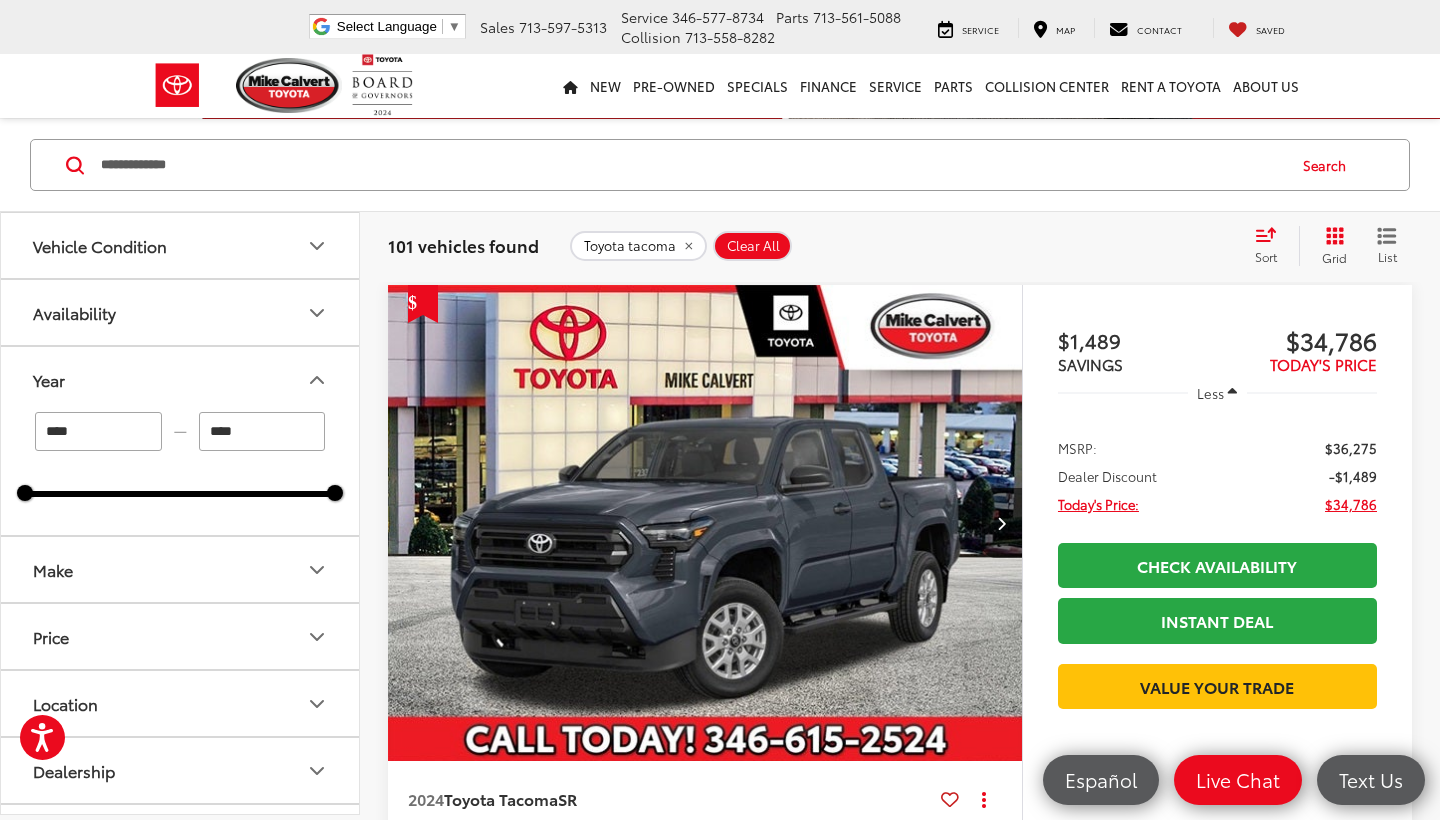 click on "****" at bounding box center [98, 431] 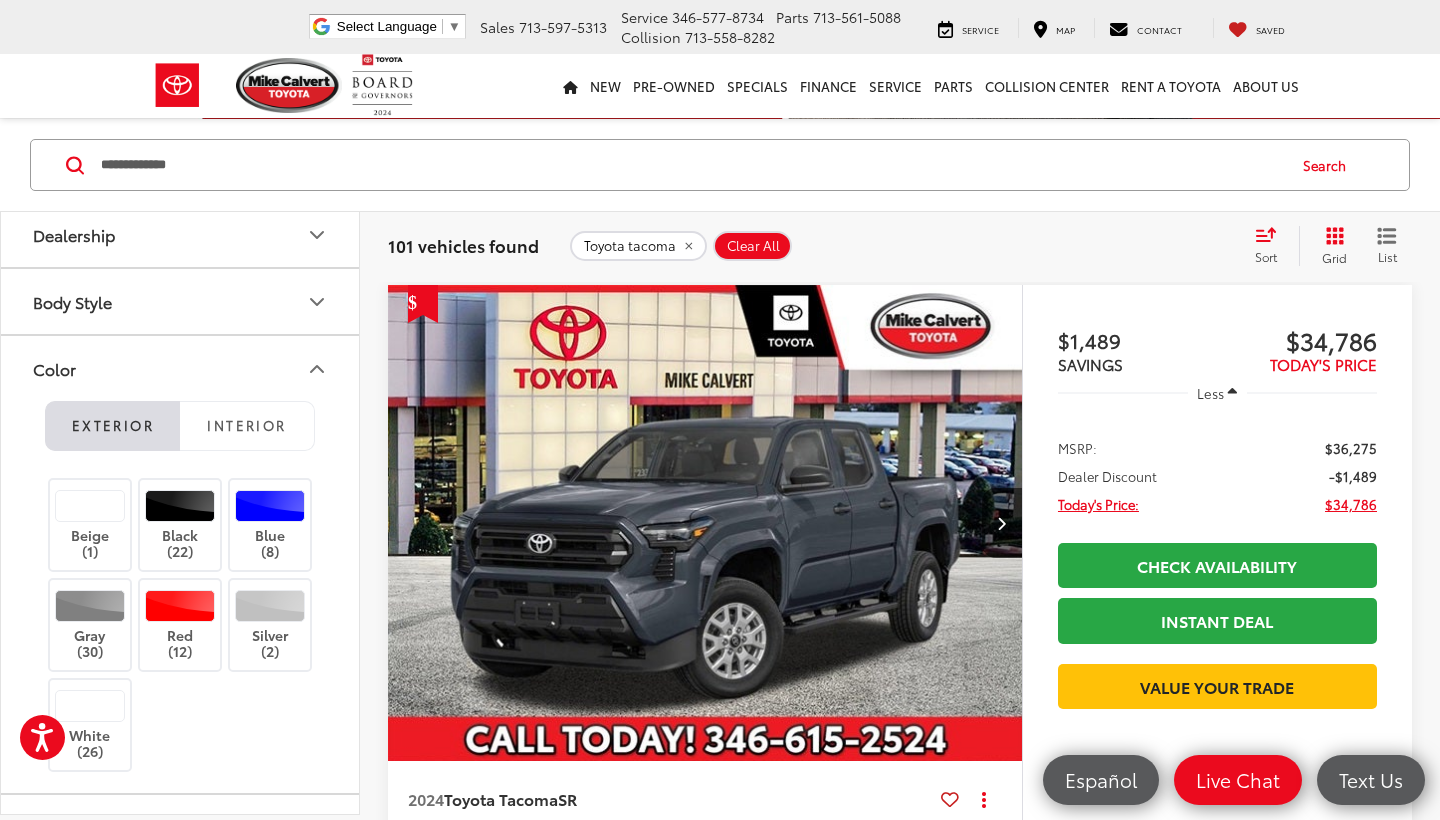 scroll, scrollTop: 650, scrollLeft: 0, axis: vertical 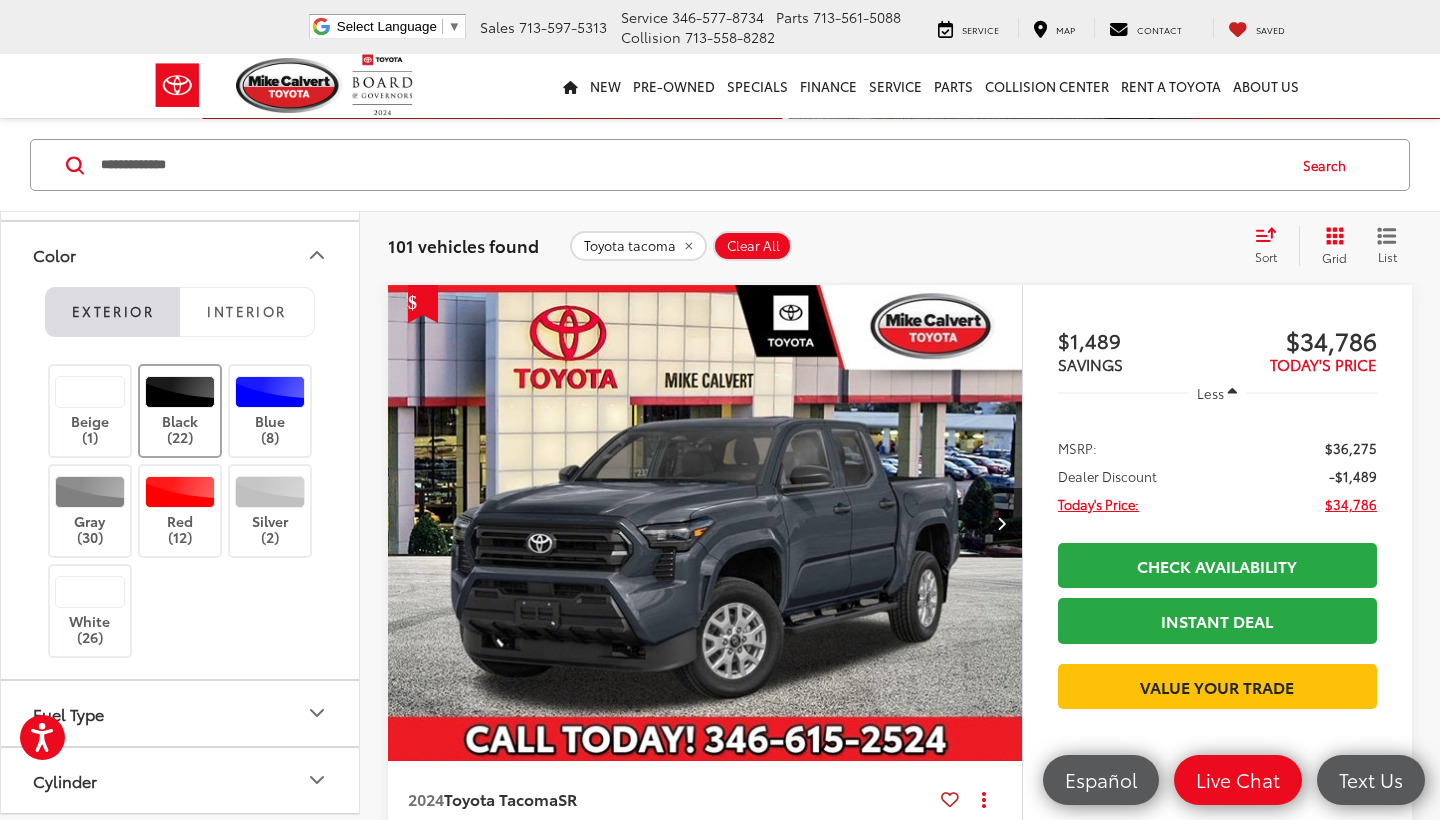 type on "****" 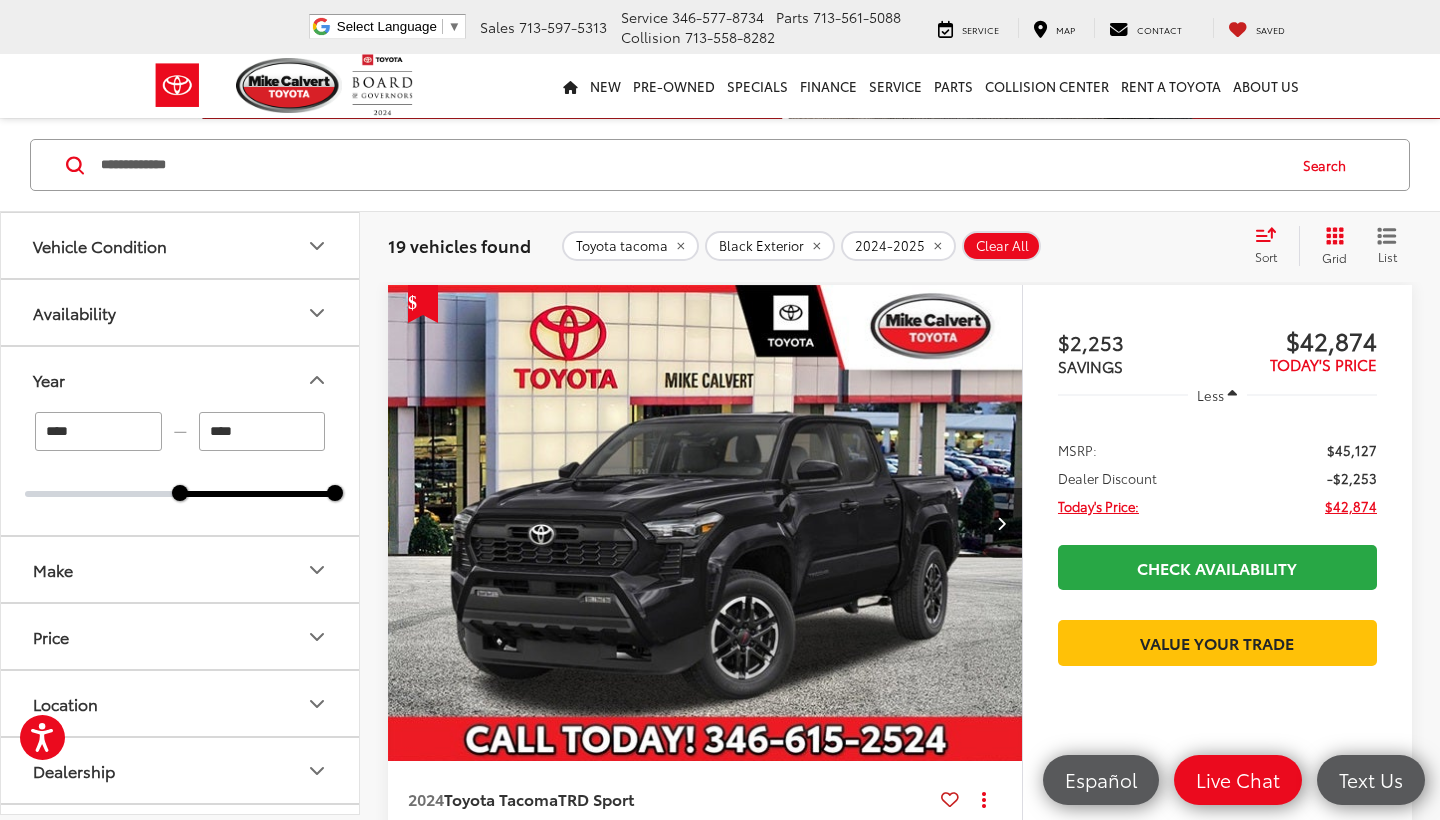 scroll, scrollTop: 0, scrollLeft: 0, axis: both 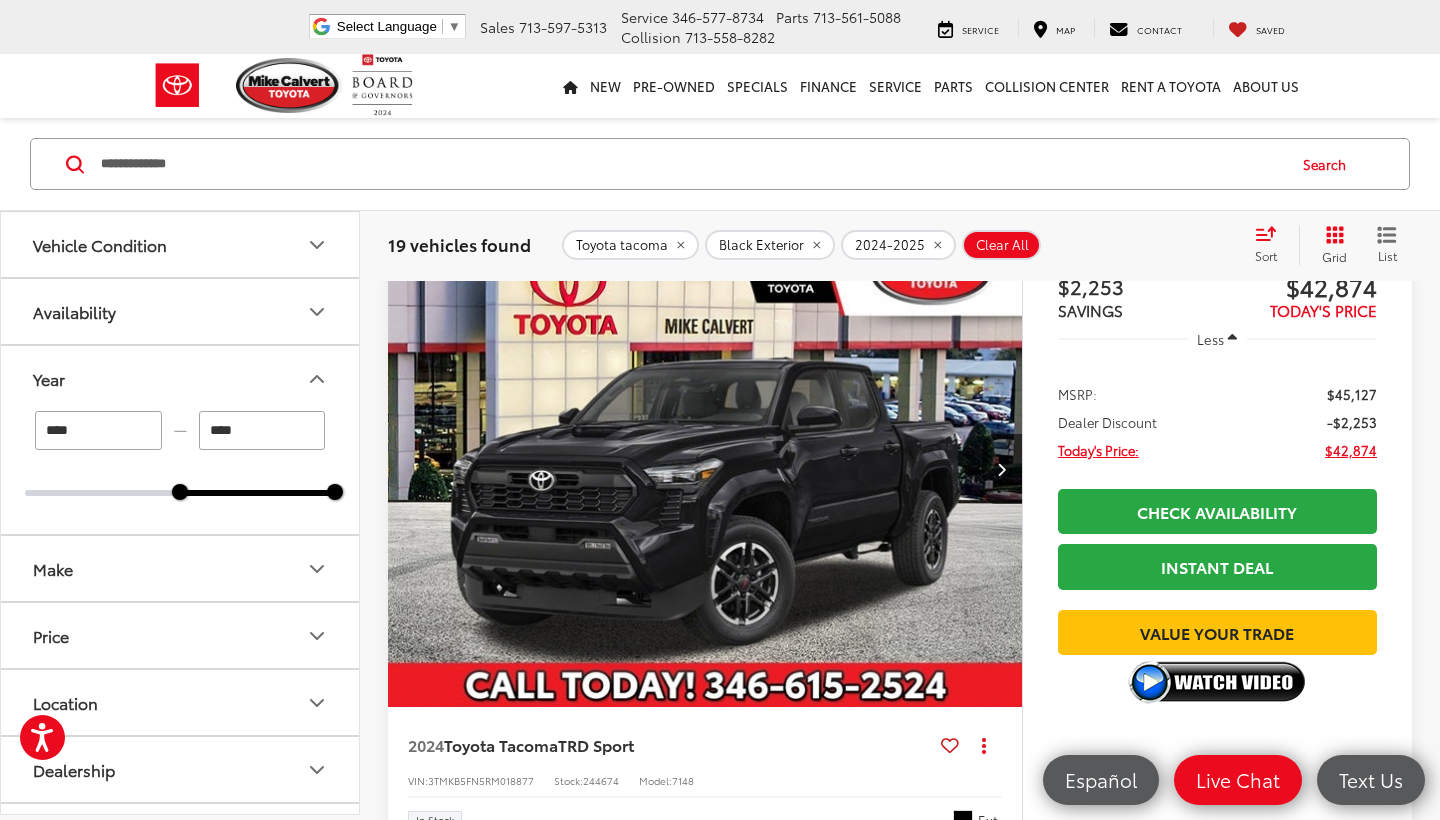 click at bounding box center (705, 470) 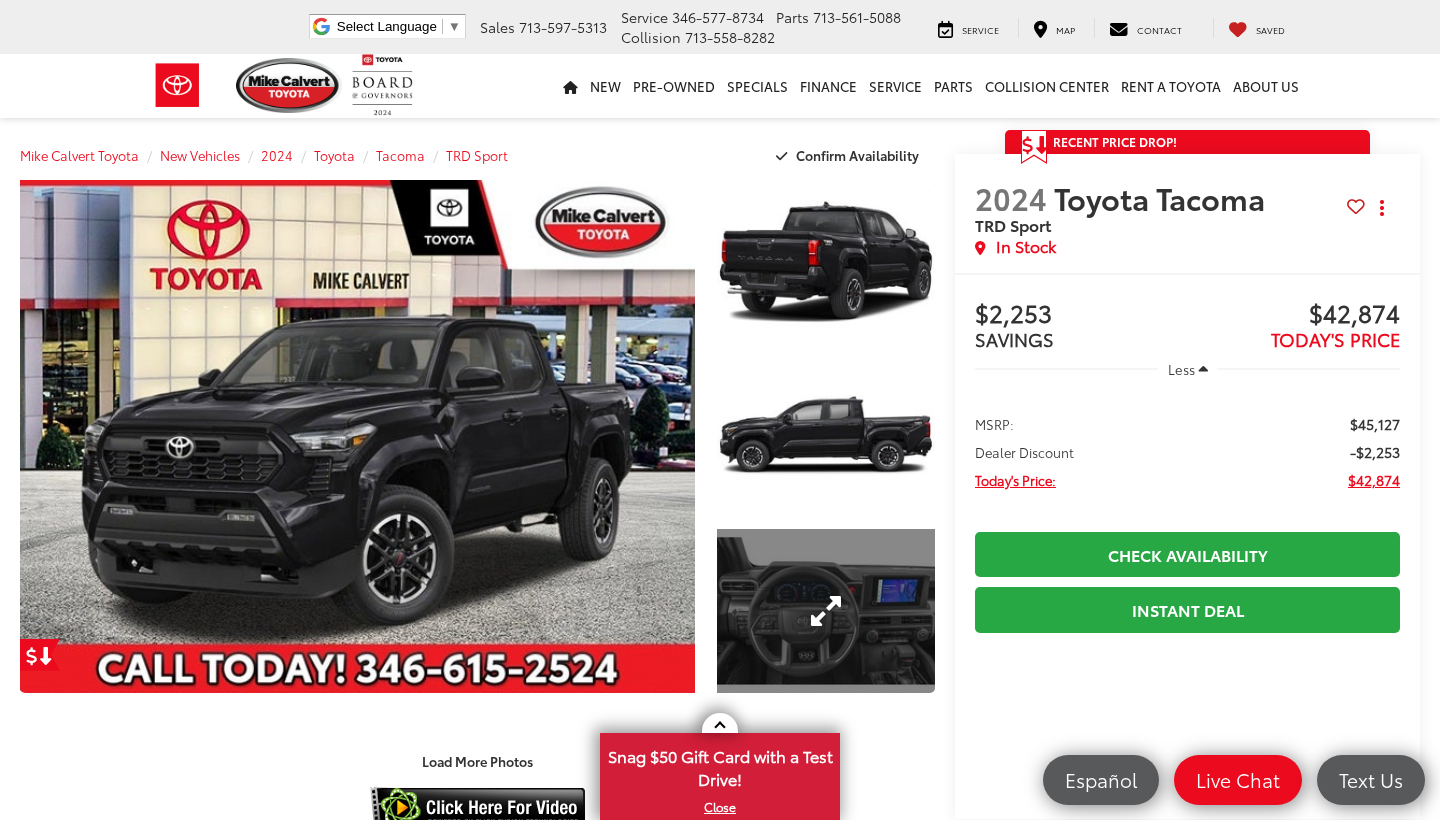 scroll, scrollTop: 75, scrollLeft: 0, axis: vertical 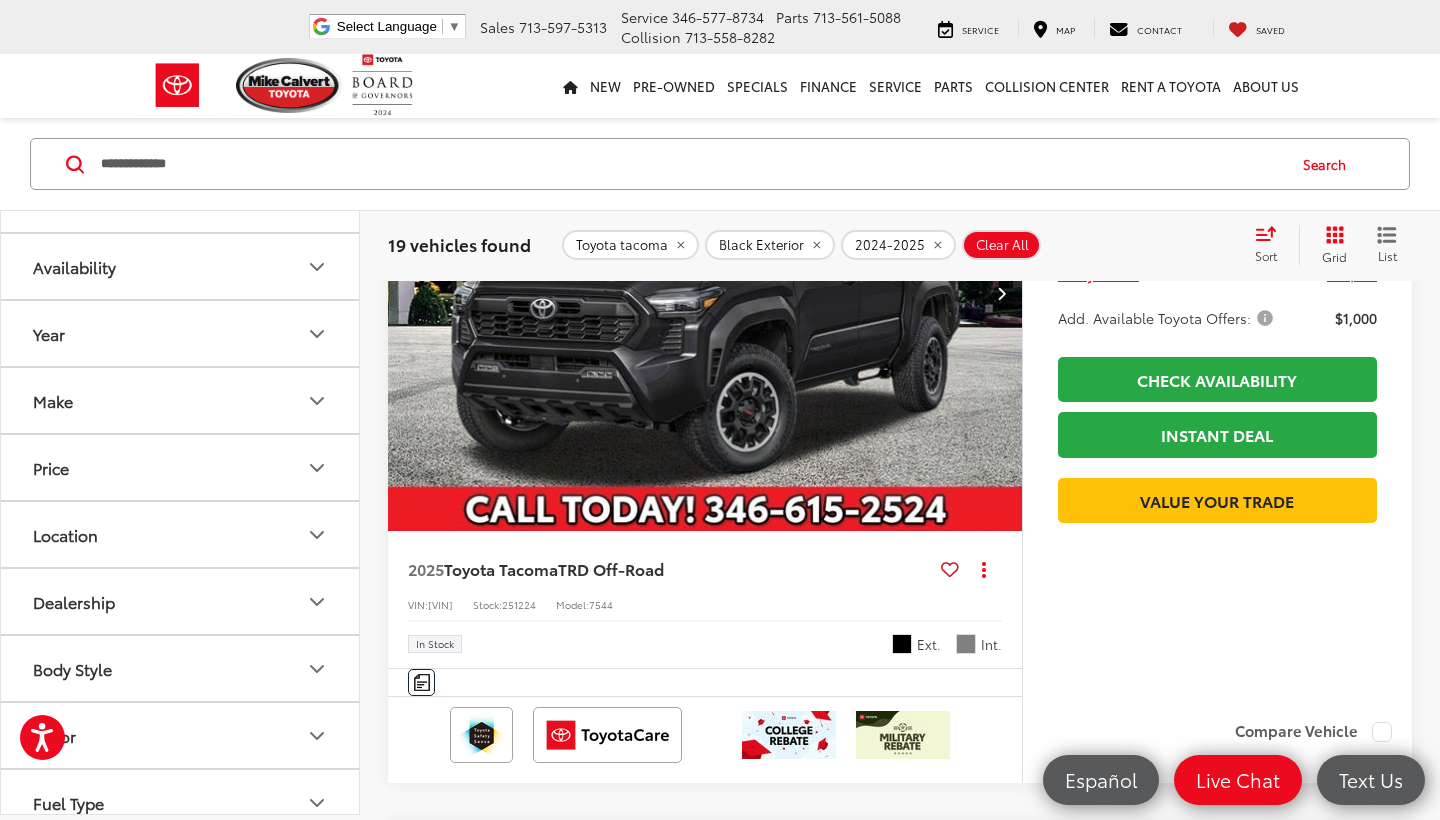 click at bounding box center (705, 294) 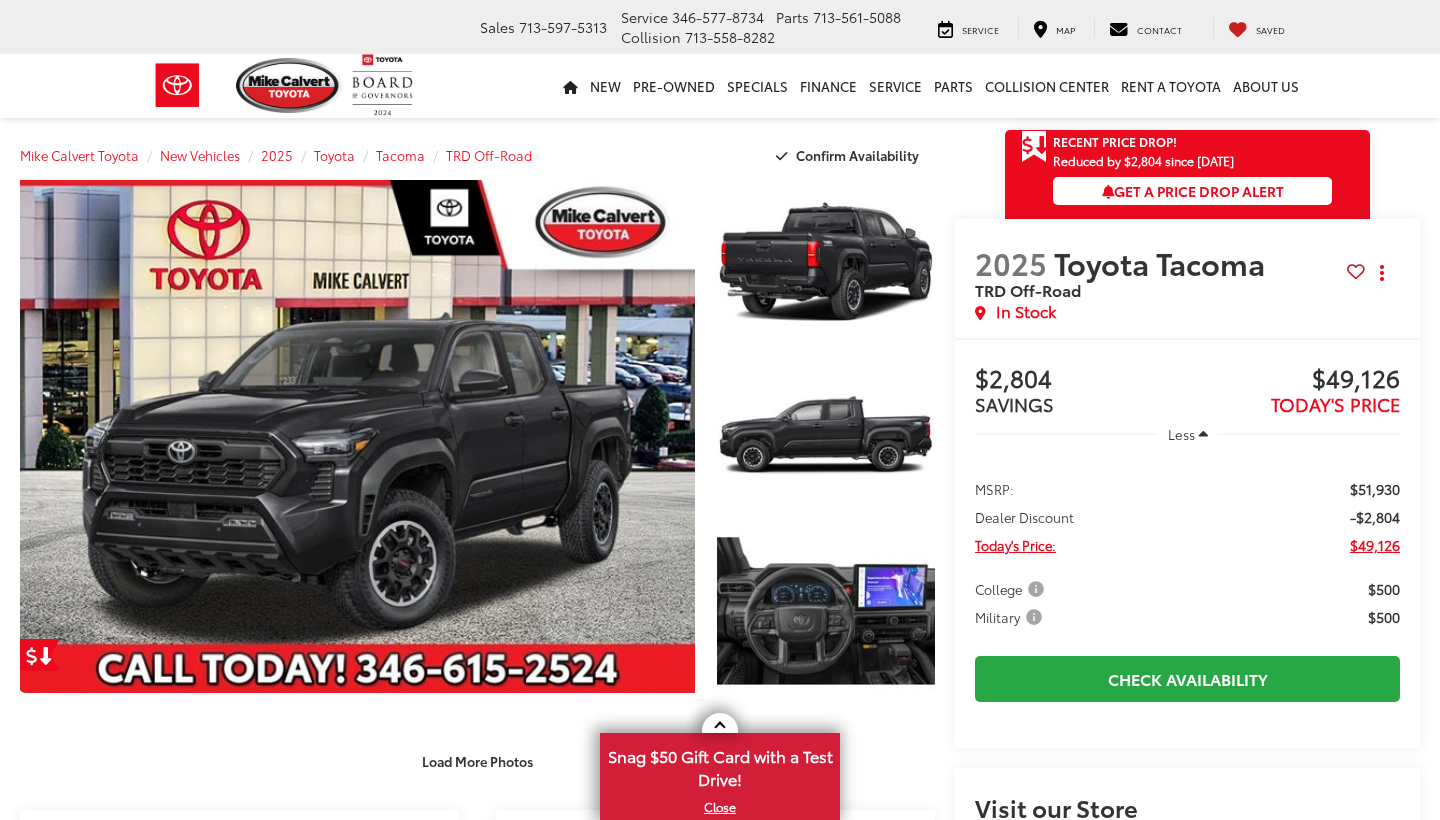 click at bounding box center [826, 611] 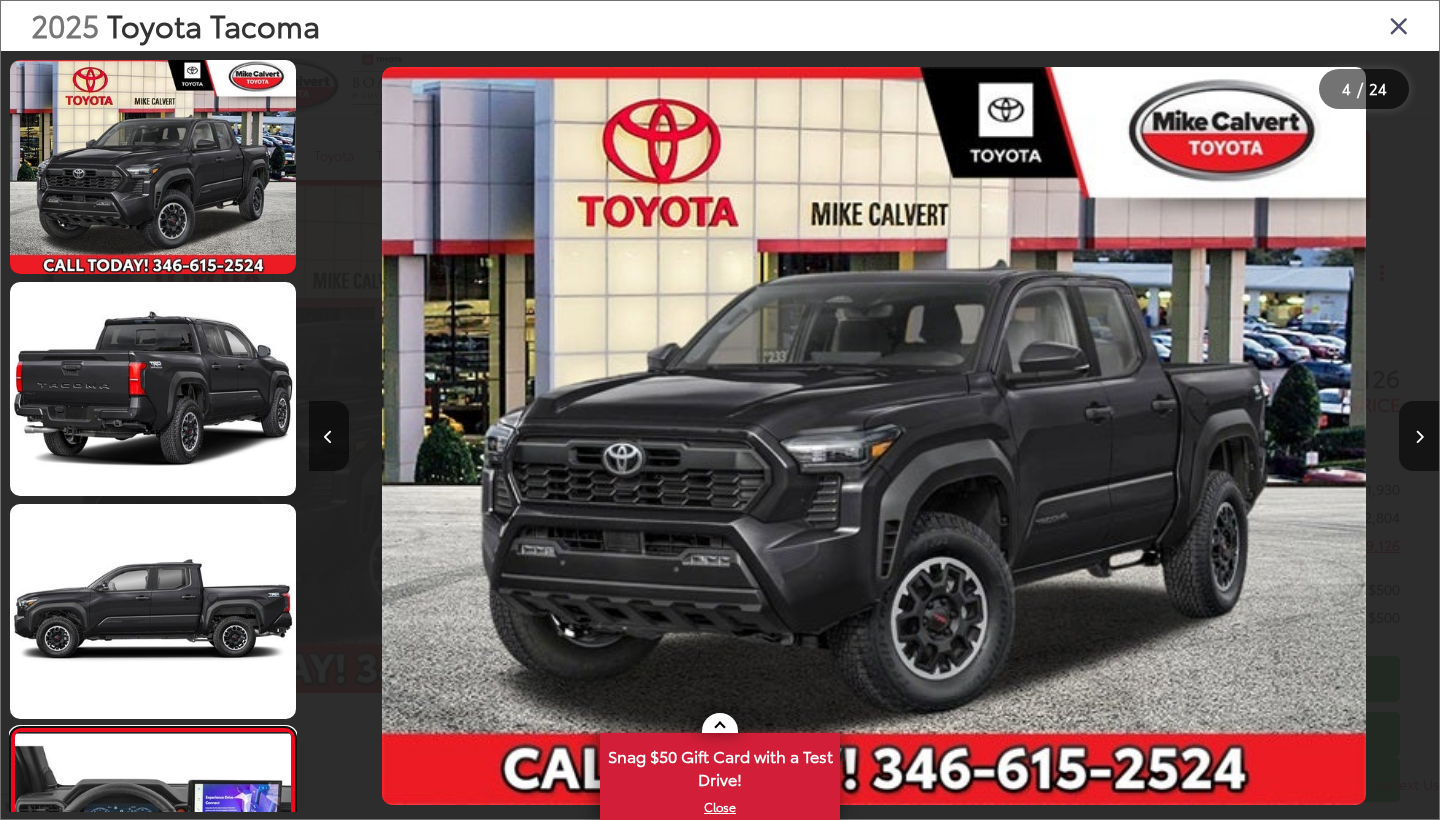 scroll, scrollTop: 0, scrollLeft: 0, axis: both 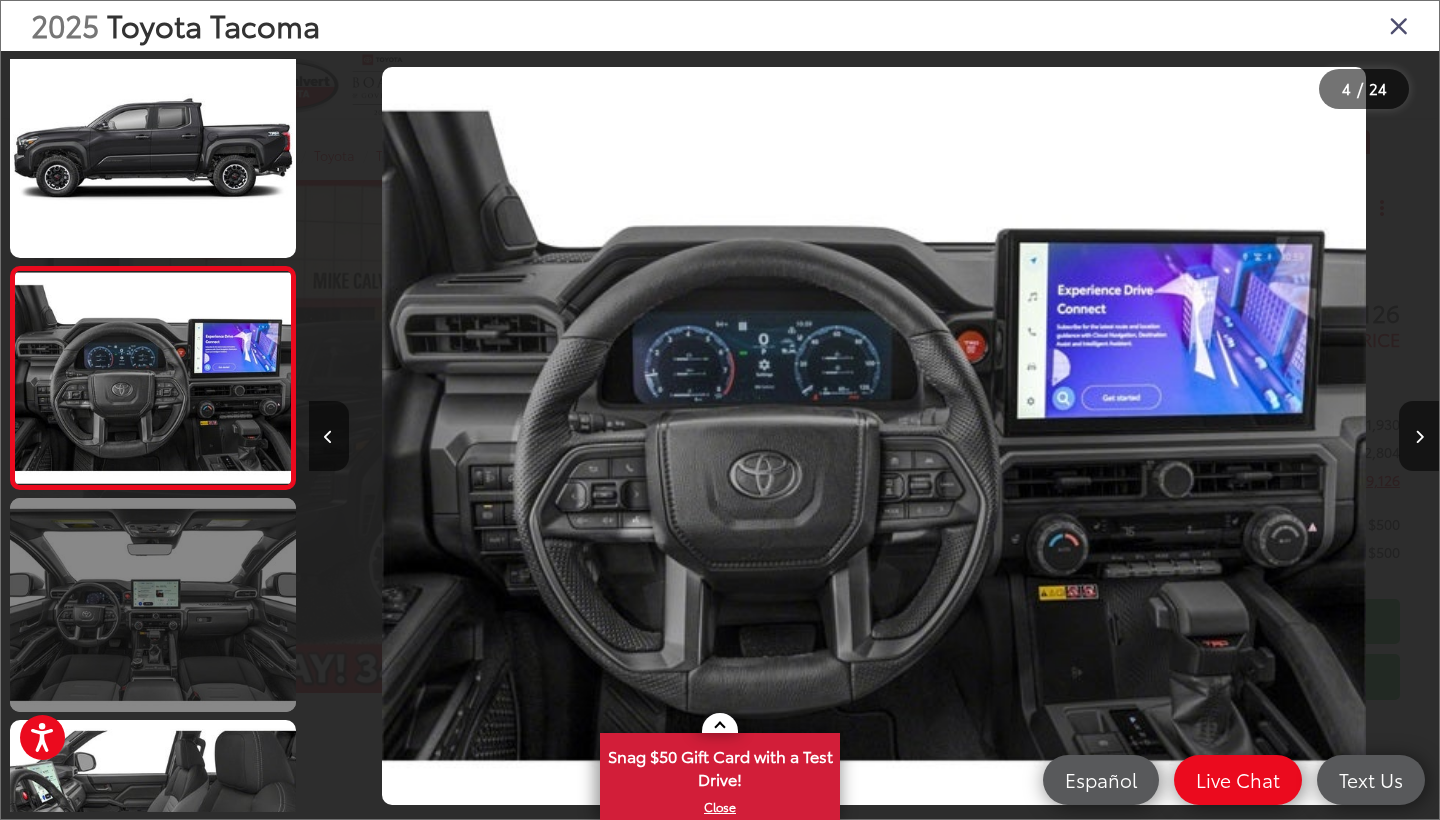 click at bounding box center (153, 605) 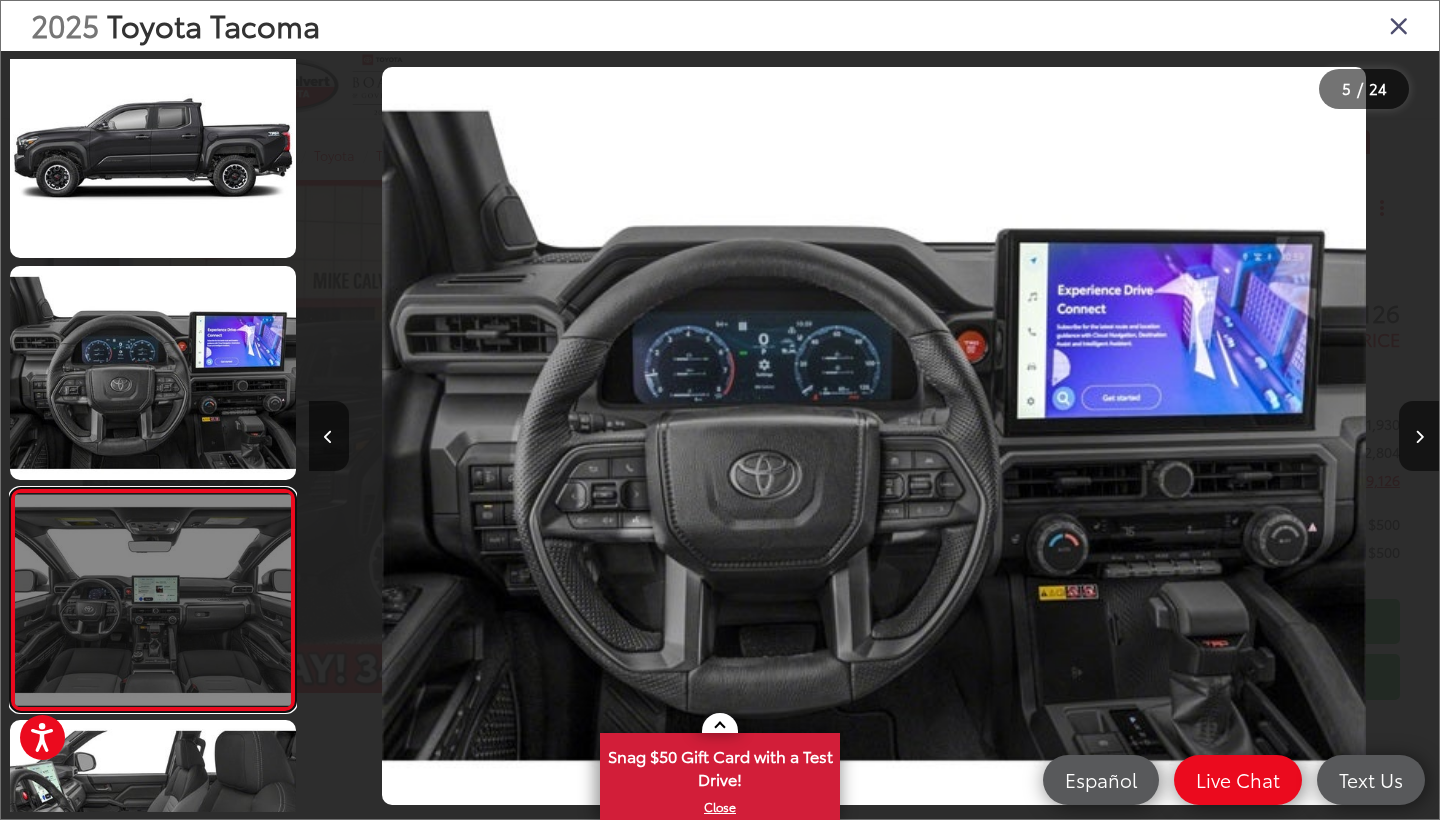 scroll, scrollTop: 0, scrollLeft: 4522, axis: horizontal 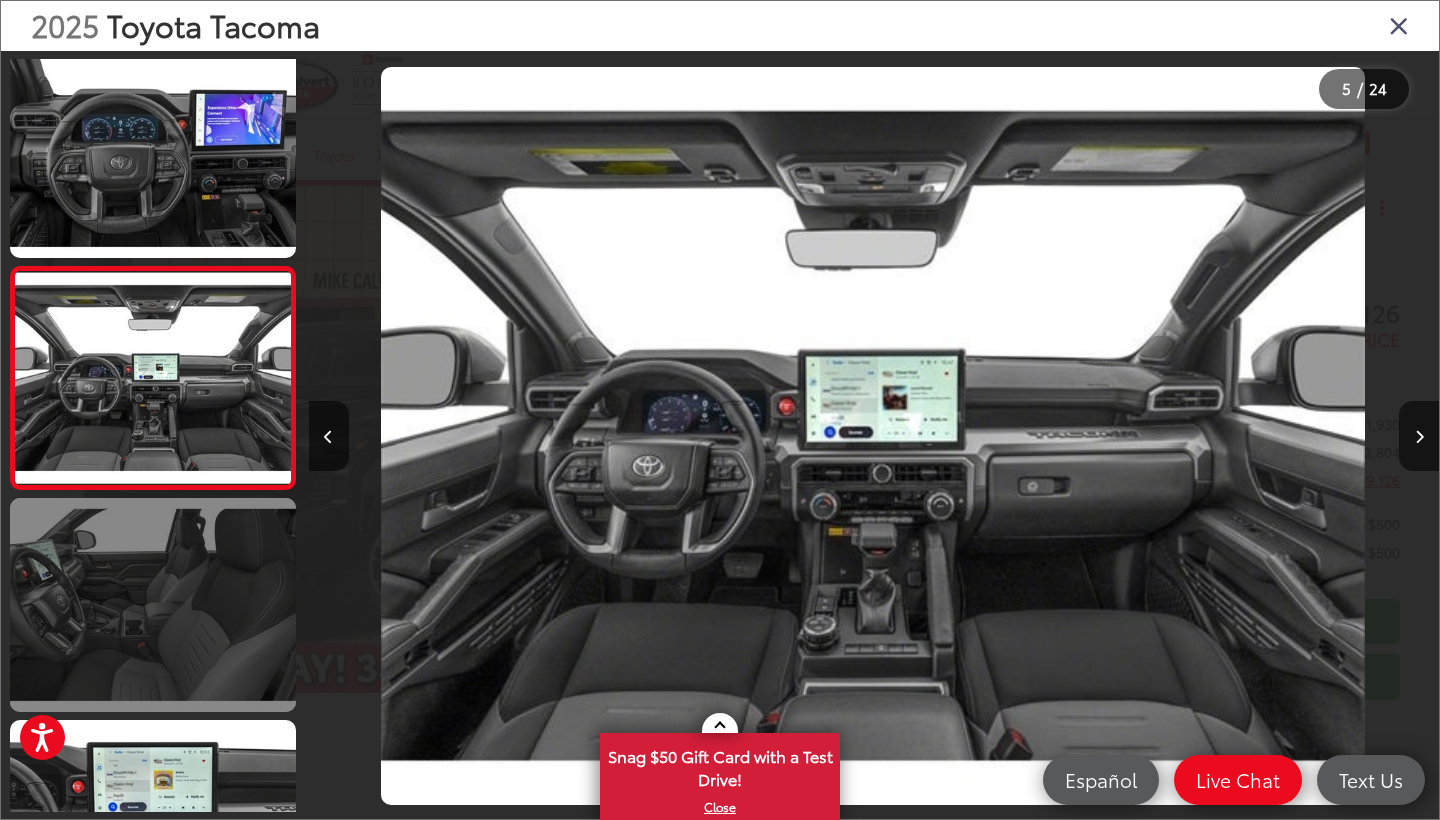 click at bounding box center (153, 605) 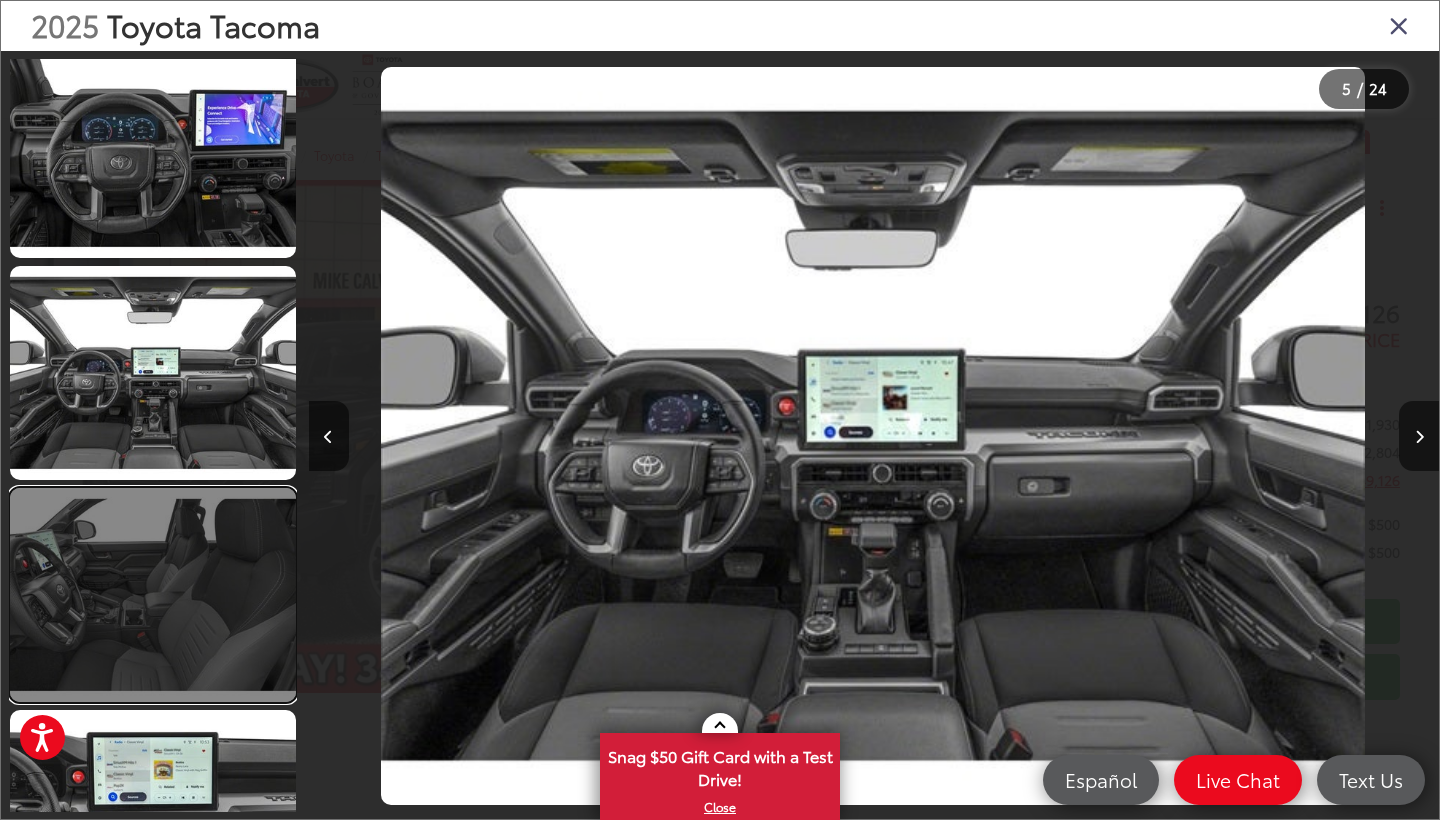 scroll, scrollTop: 0, scrollLeft: 5652, axis: horizontal 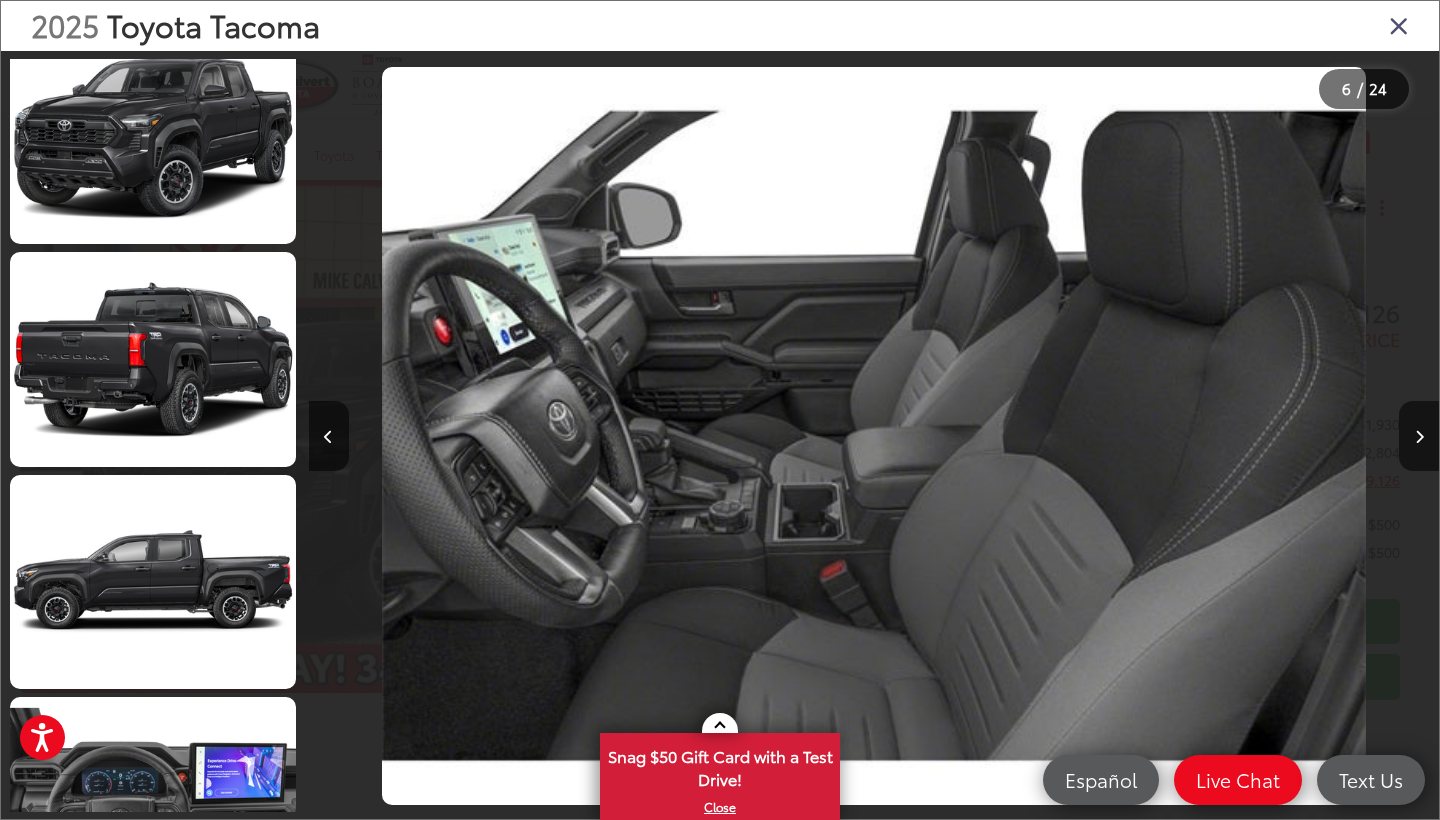 click at bounding box center [450, 436] 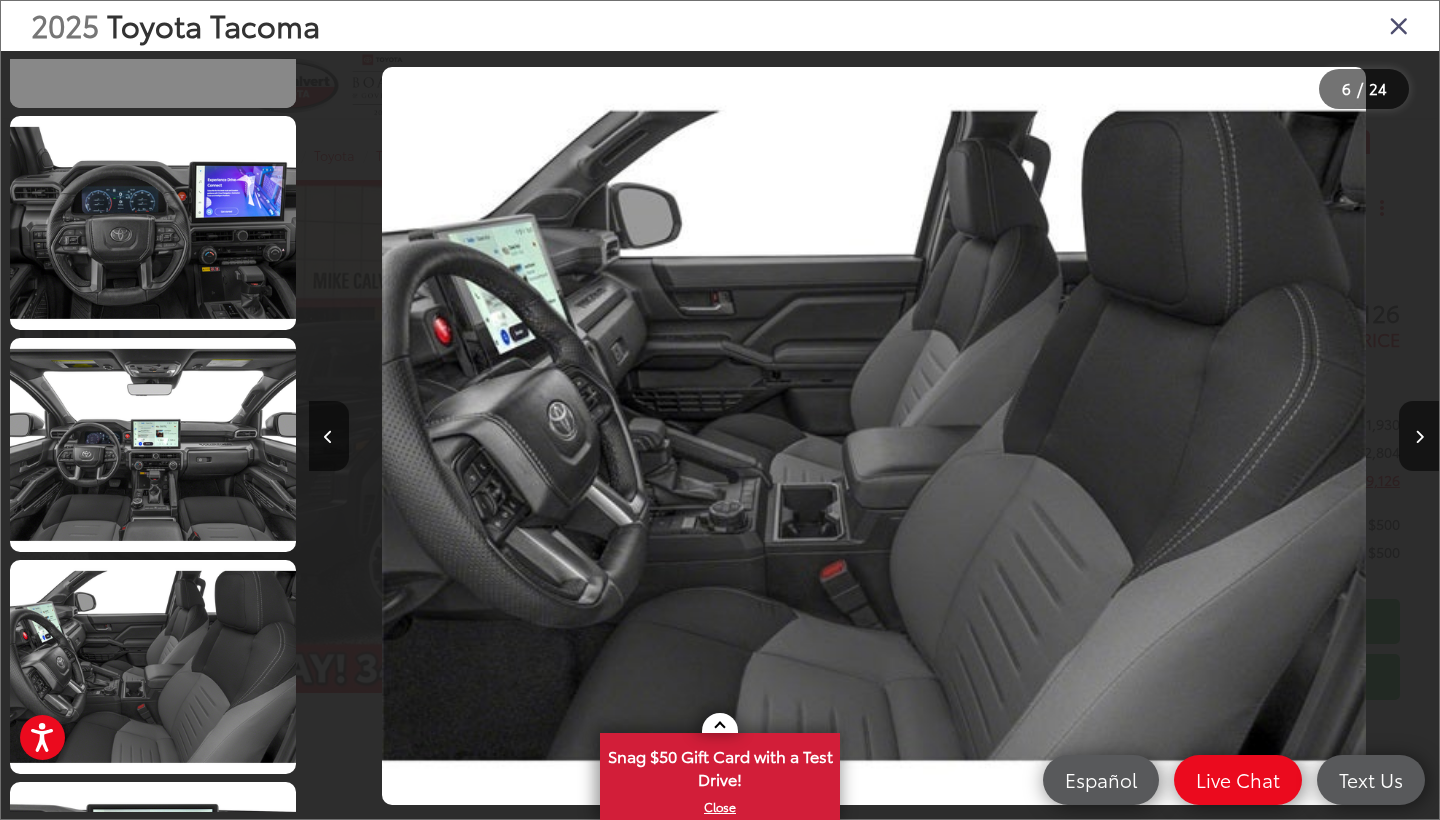 scroll, scrollTop: 3397, scrollLeft: 0, axis: vertical 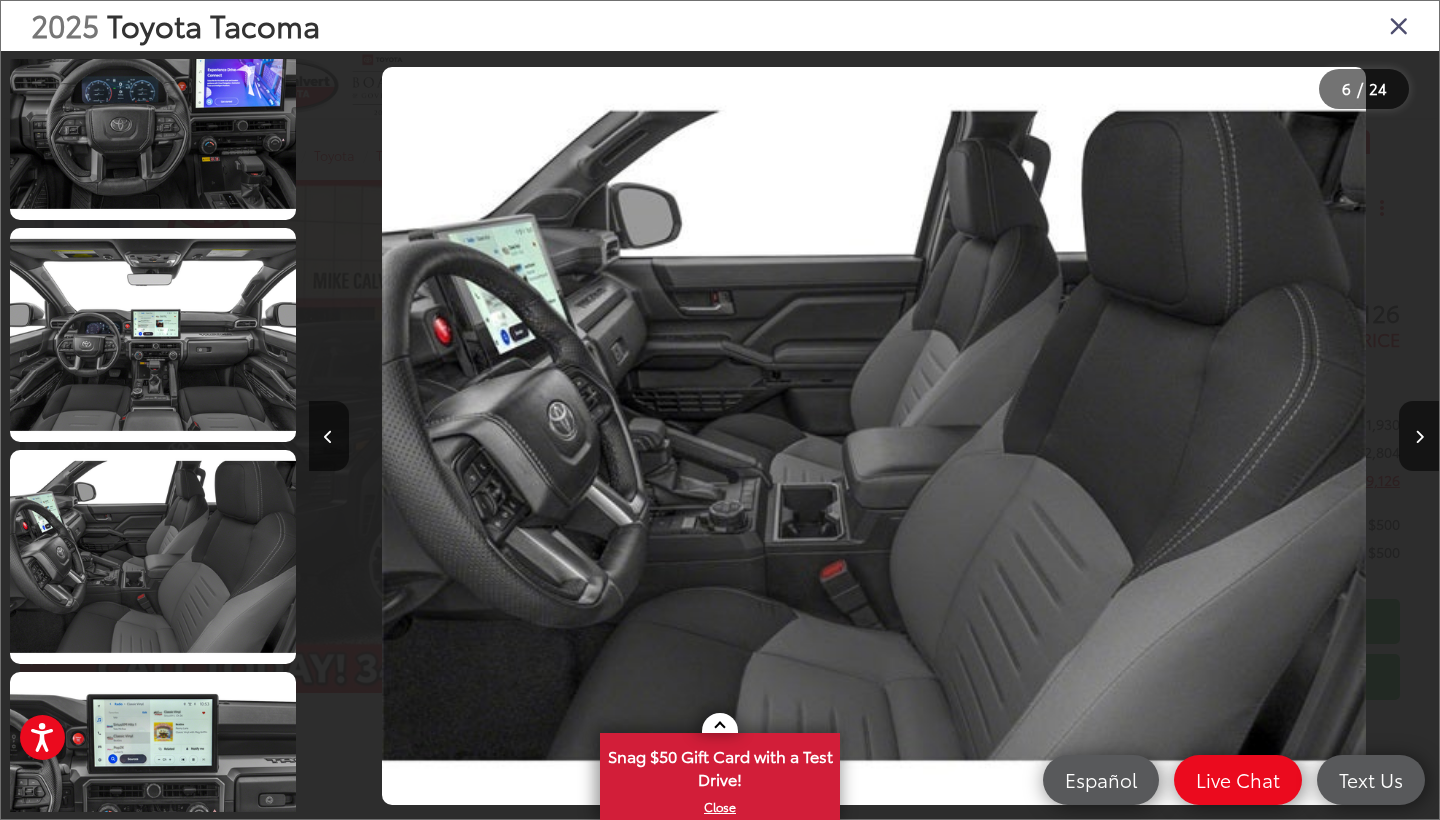 click at bounding box center [1399, 25] 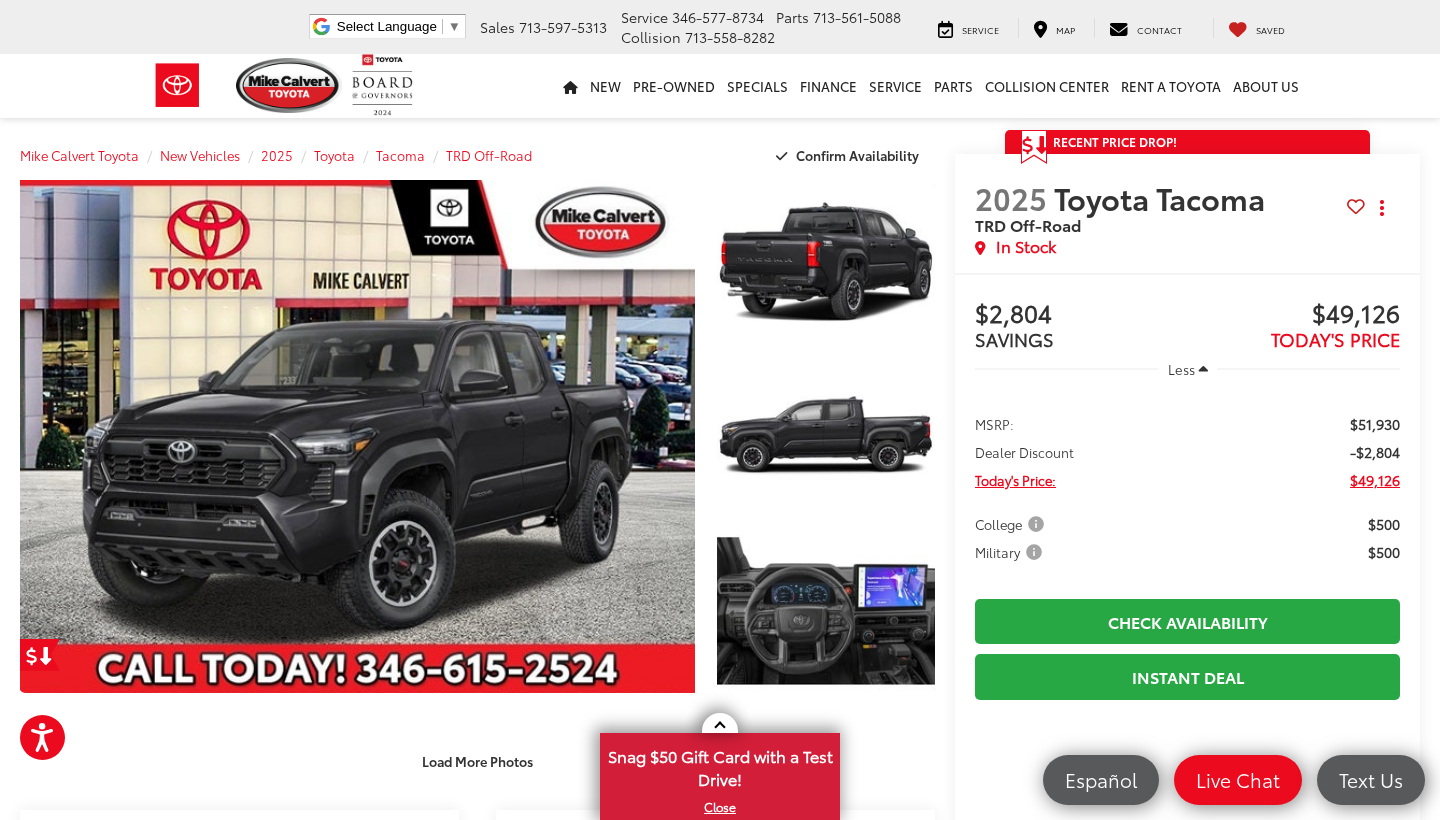 scroll, scrollTop: 0, scrollLeft: 0, axis: both 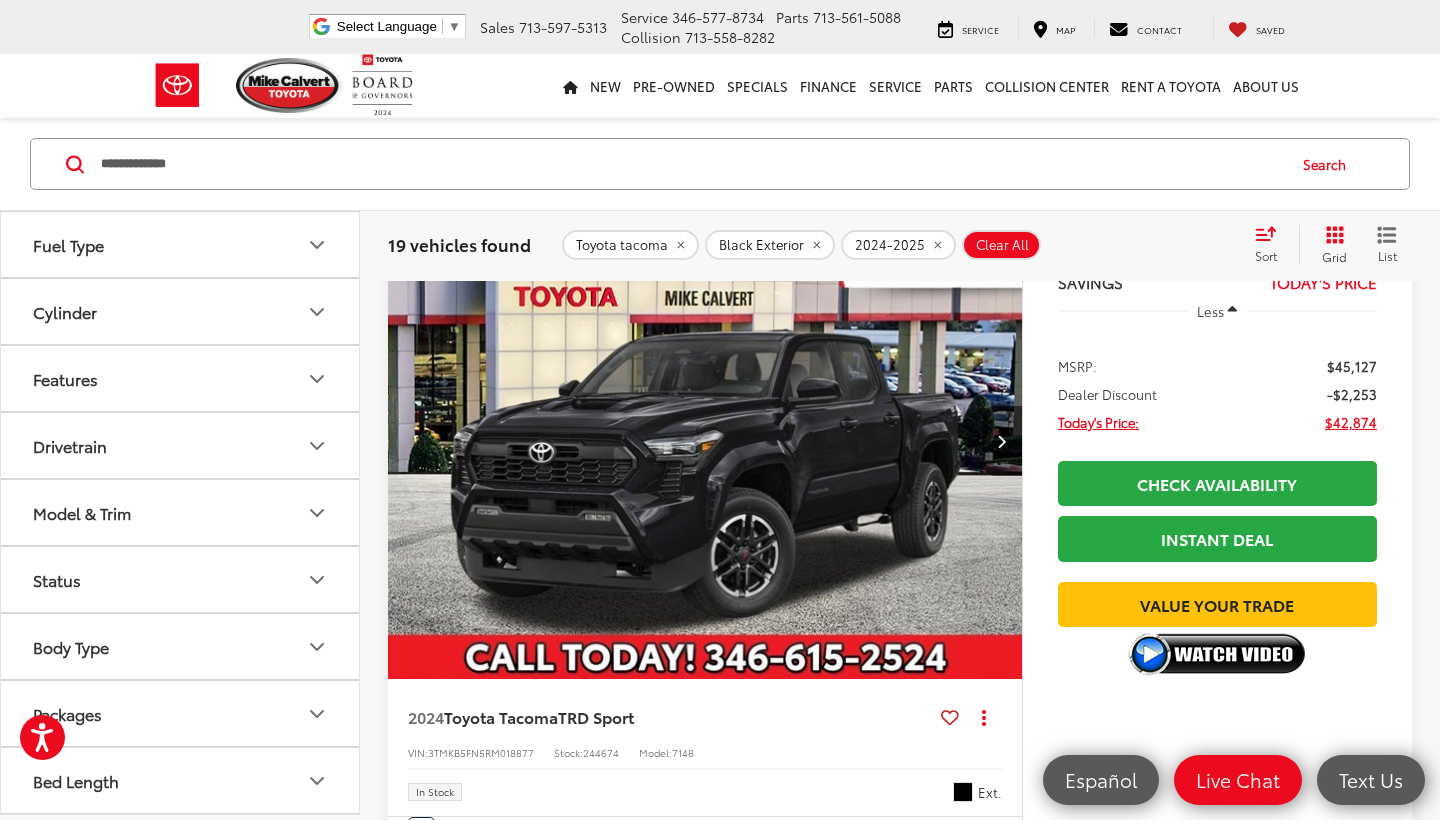 click on "Model & Trim" at bounding box center (181, 512) 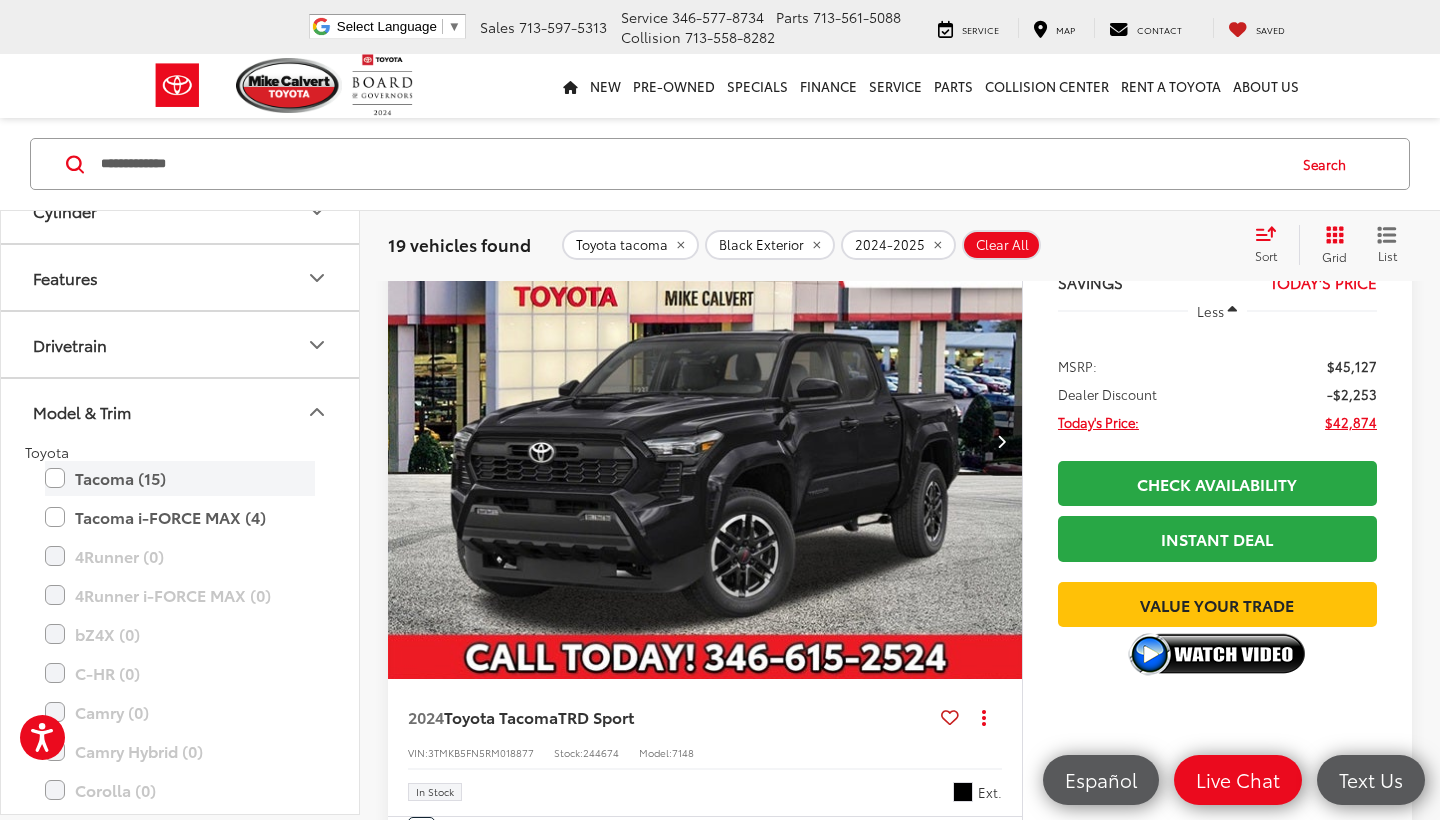 scroll, scrollTop: 713, scrollLeft: 0, axis: vertical 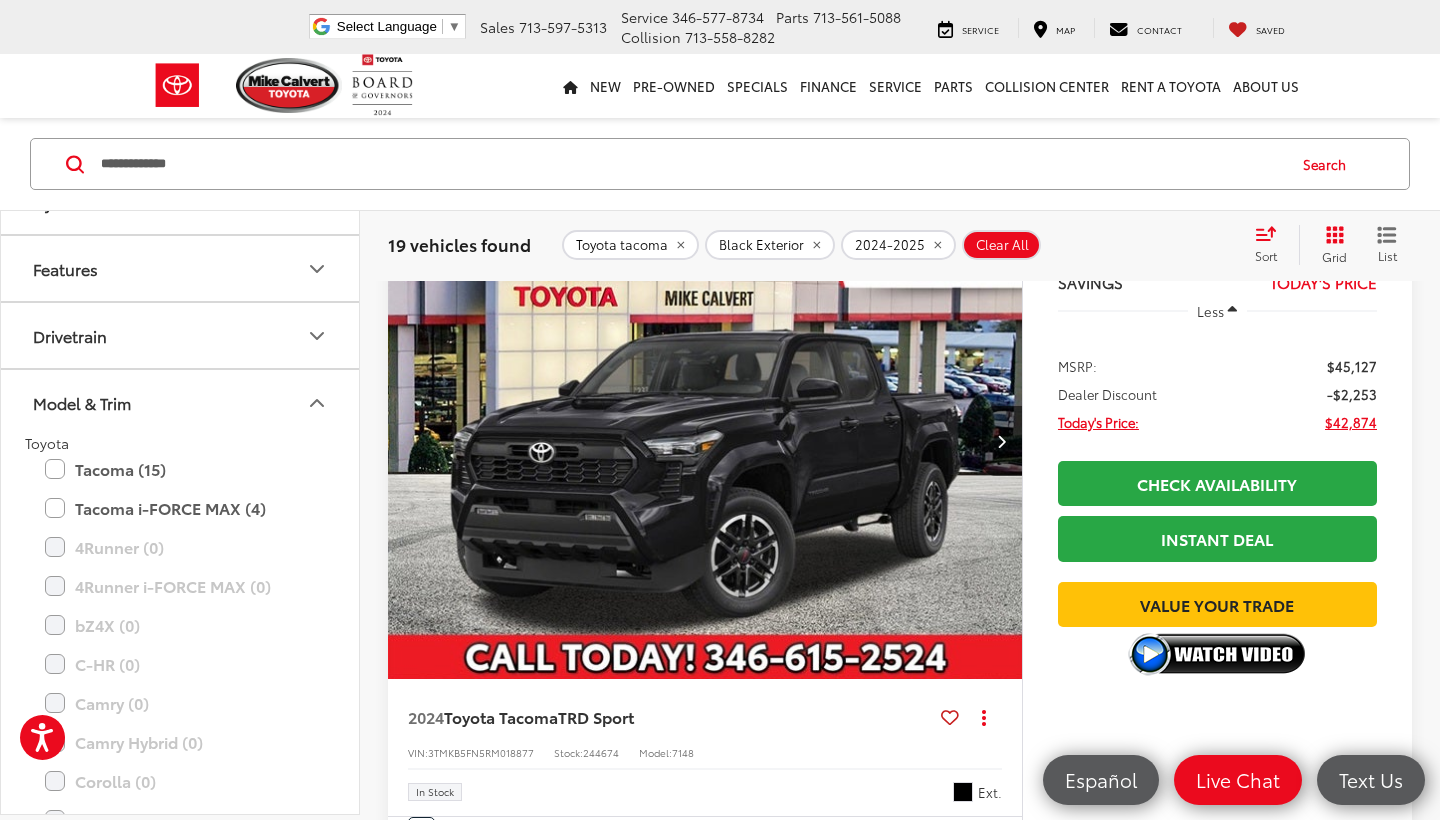 click on "Model & Trim" at bounding box center (181, 402) 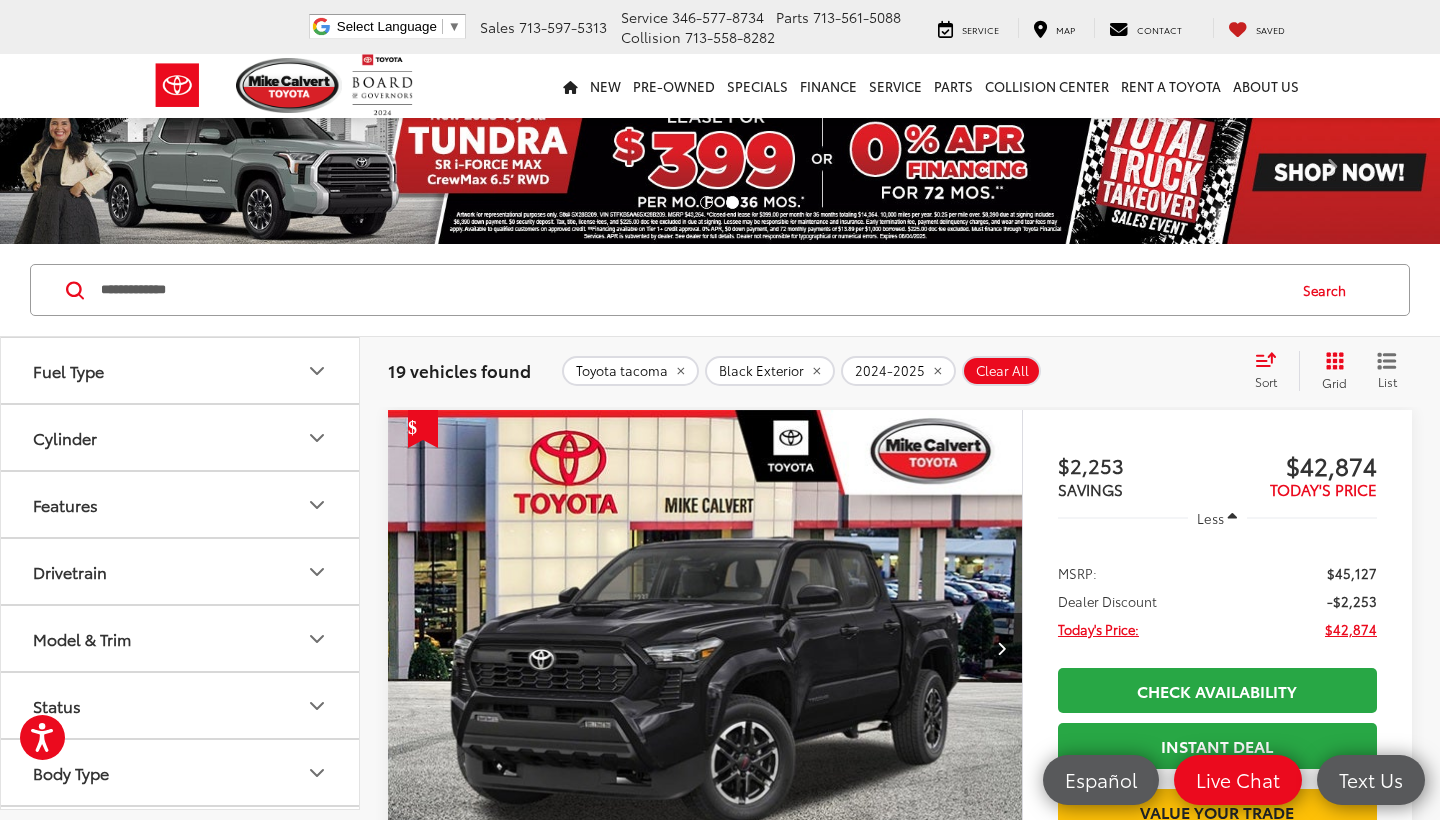 scroll, scrollTop: 0, scrollLeft: 0, axis: both 